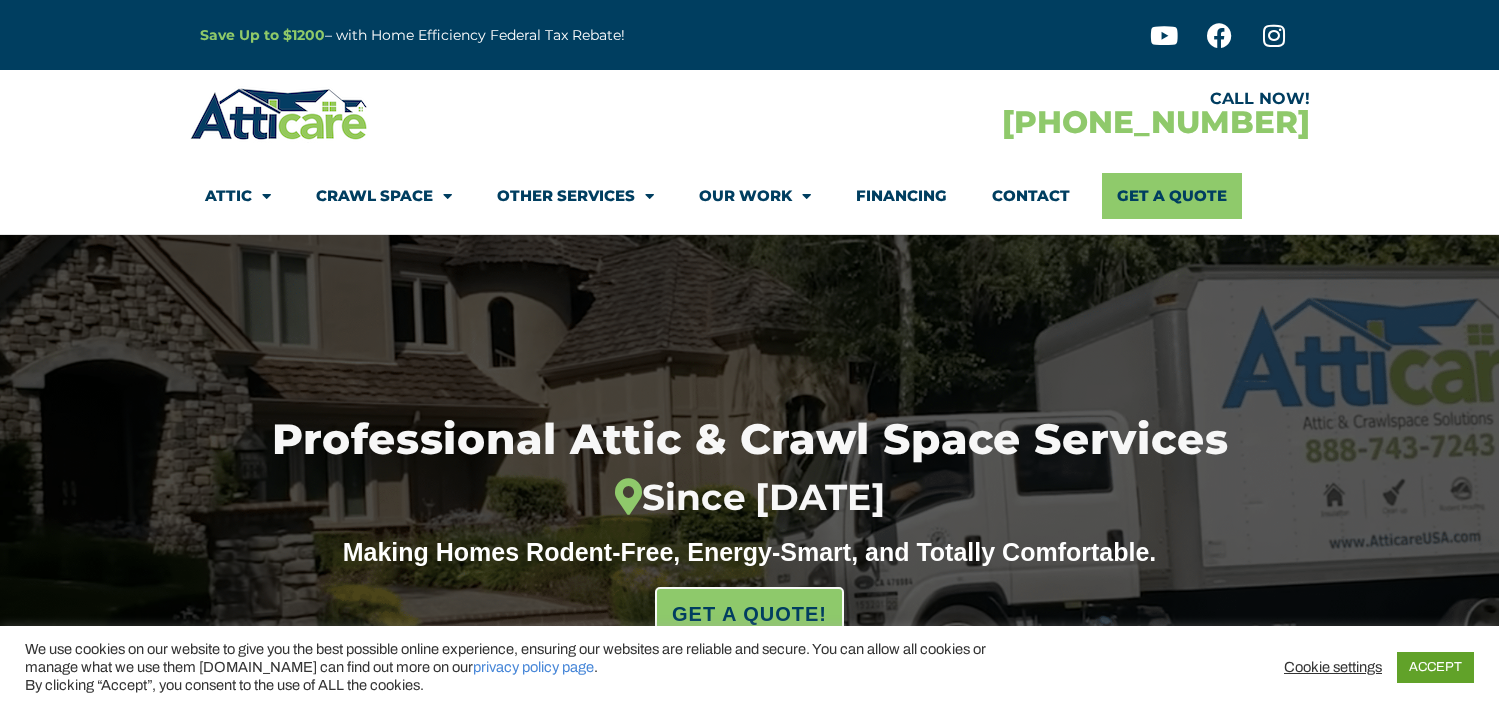 scroll, scrollTop: 0, scrollLeft: 0, axis: both 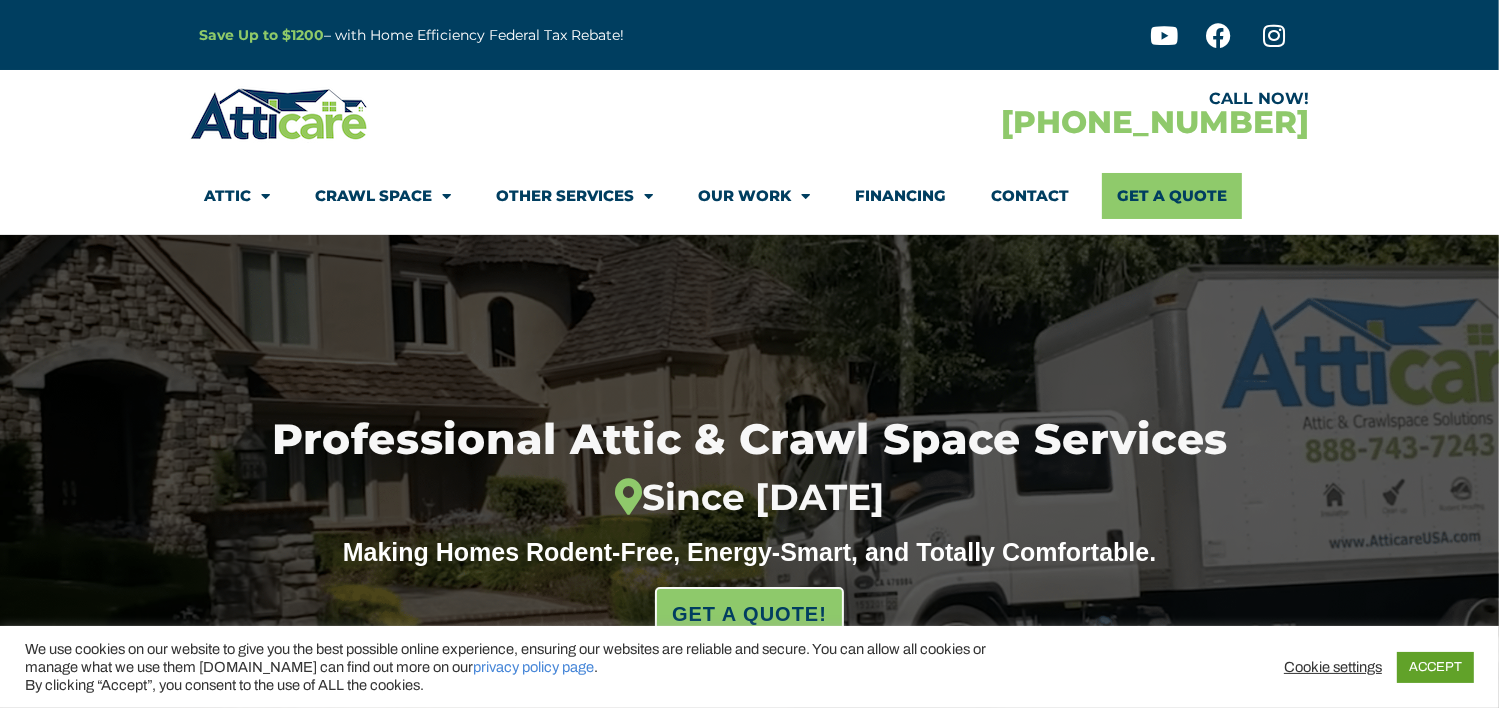click on "Contact" 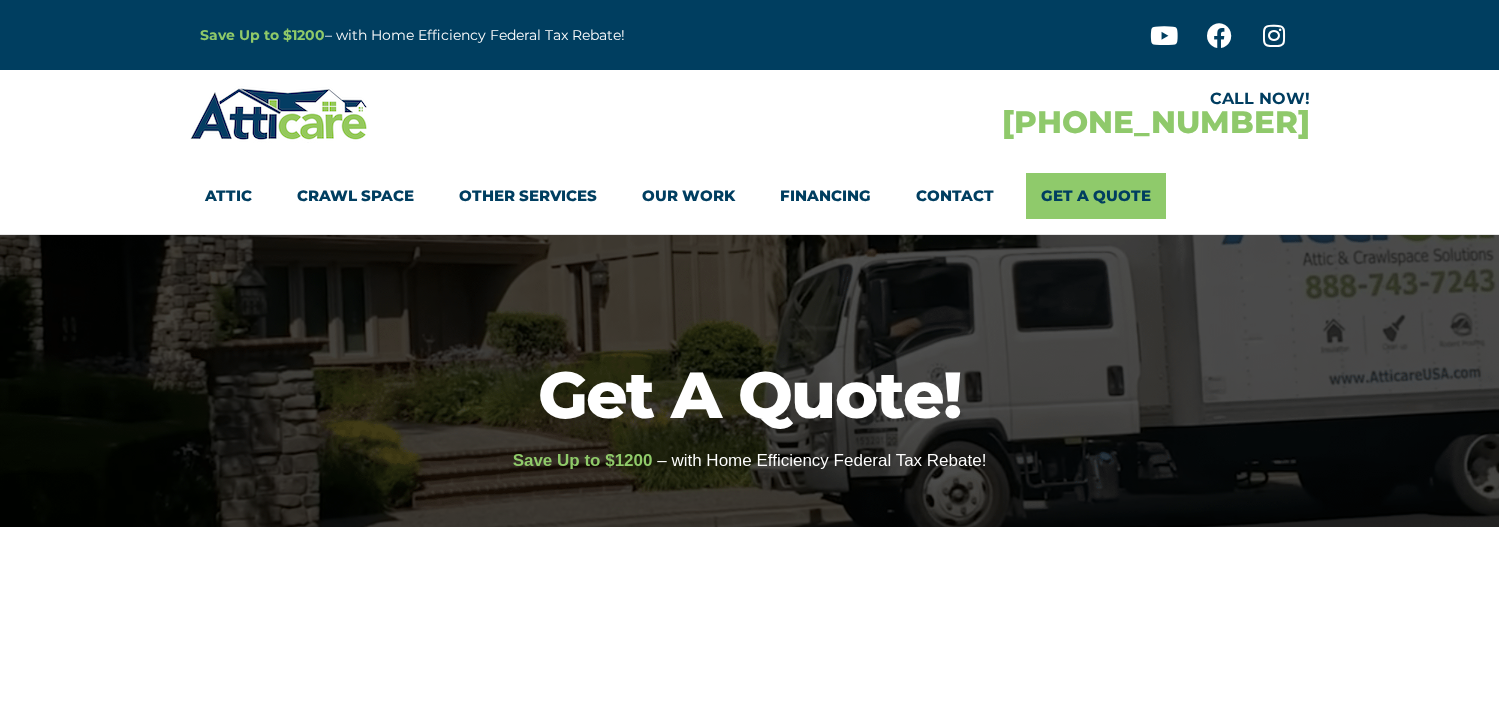 scroll, scrollTop: 0, scrollLeft: 0, axis: both 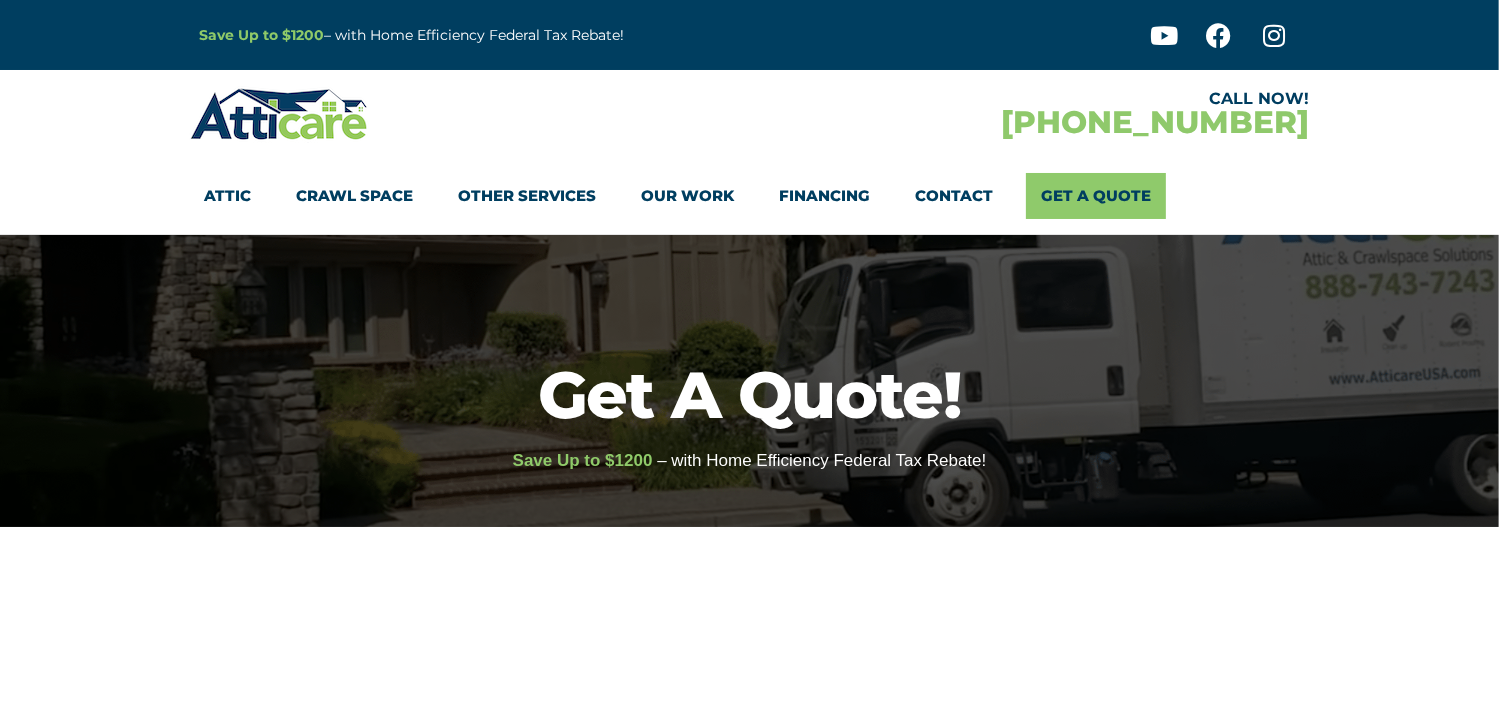 click on "Contact" 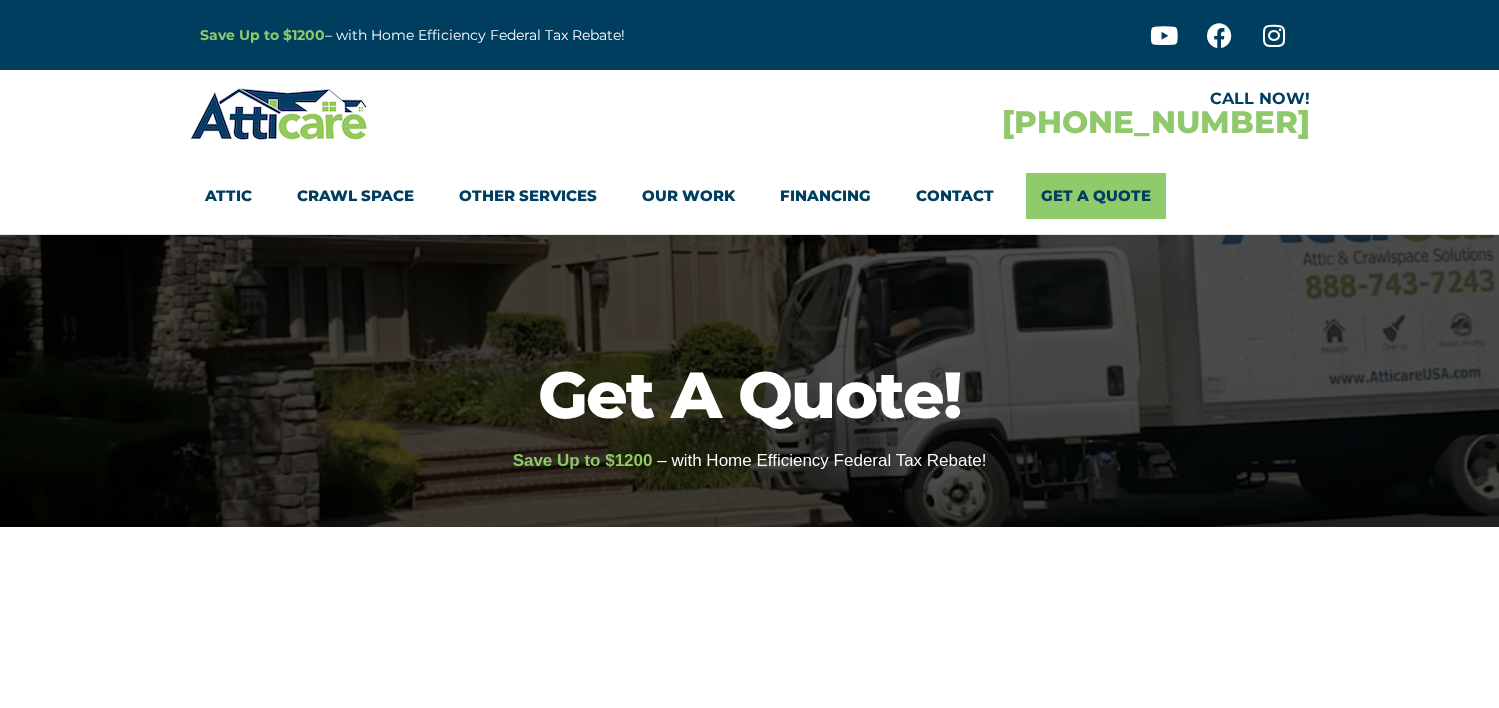 scroll, scrollTop: 0, scrollLeft: 0, axis: both 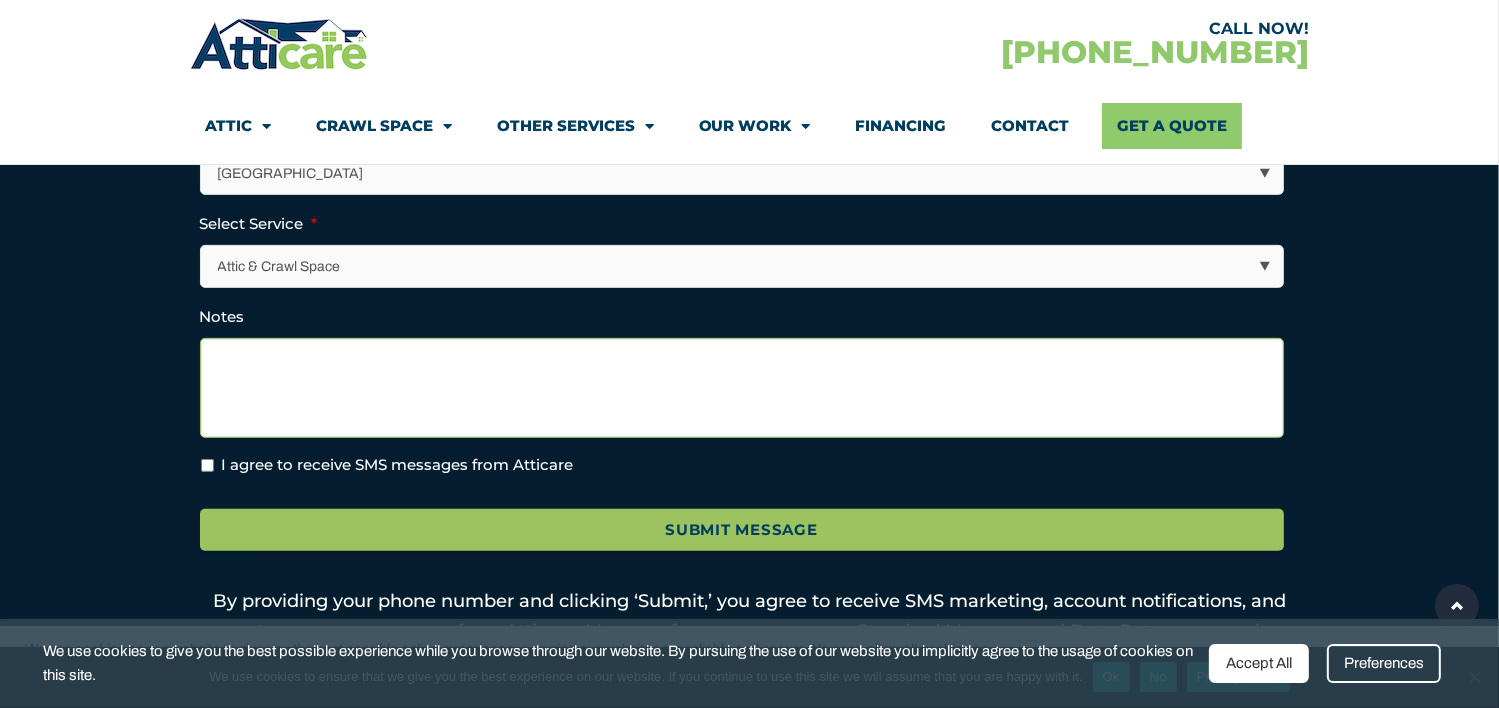 click on "Notes" at bounding box center (742, 388) 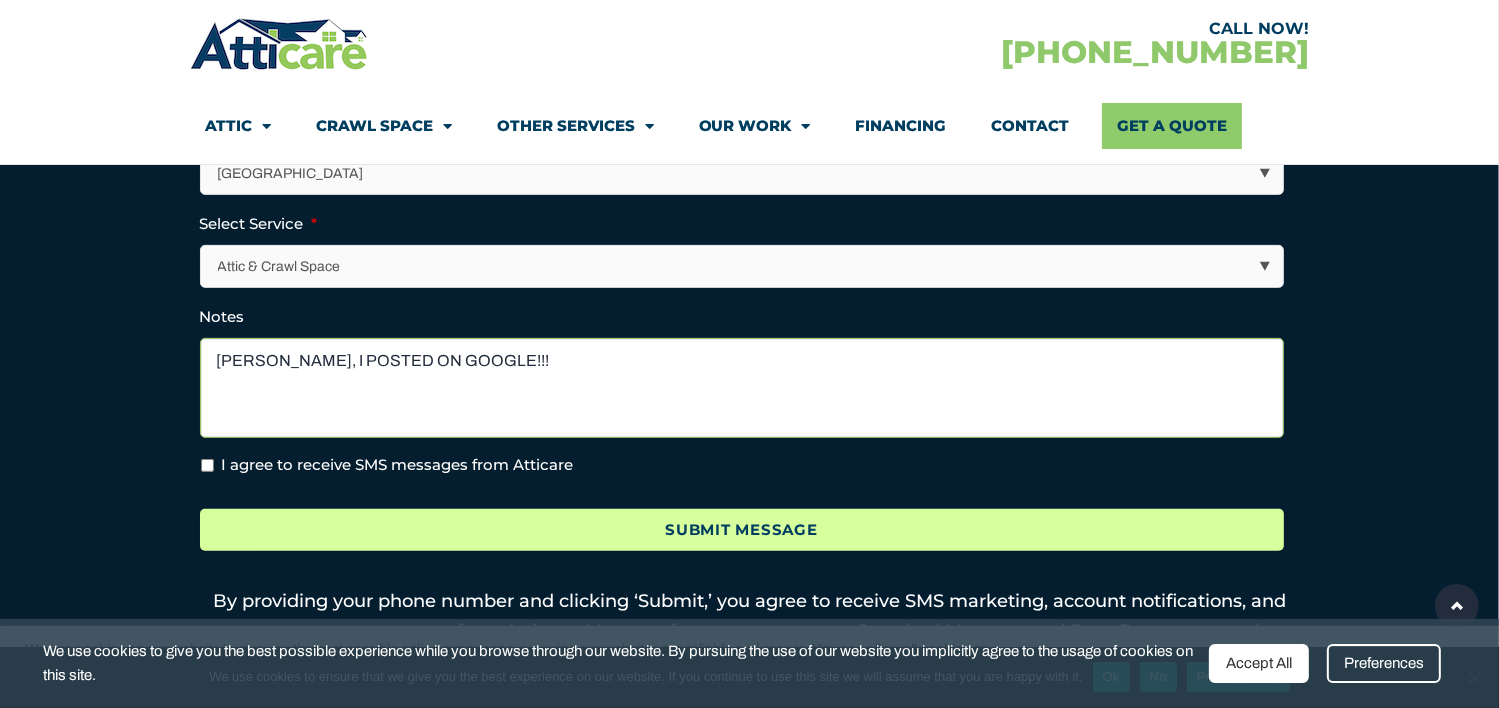 type on "[PERSON_NAME], I POSTED ON GOOGLE!!!" 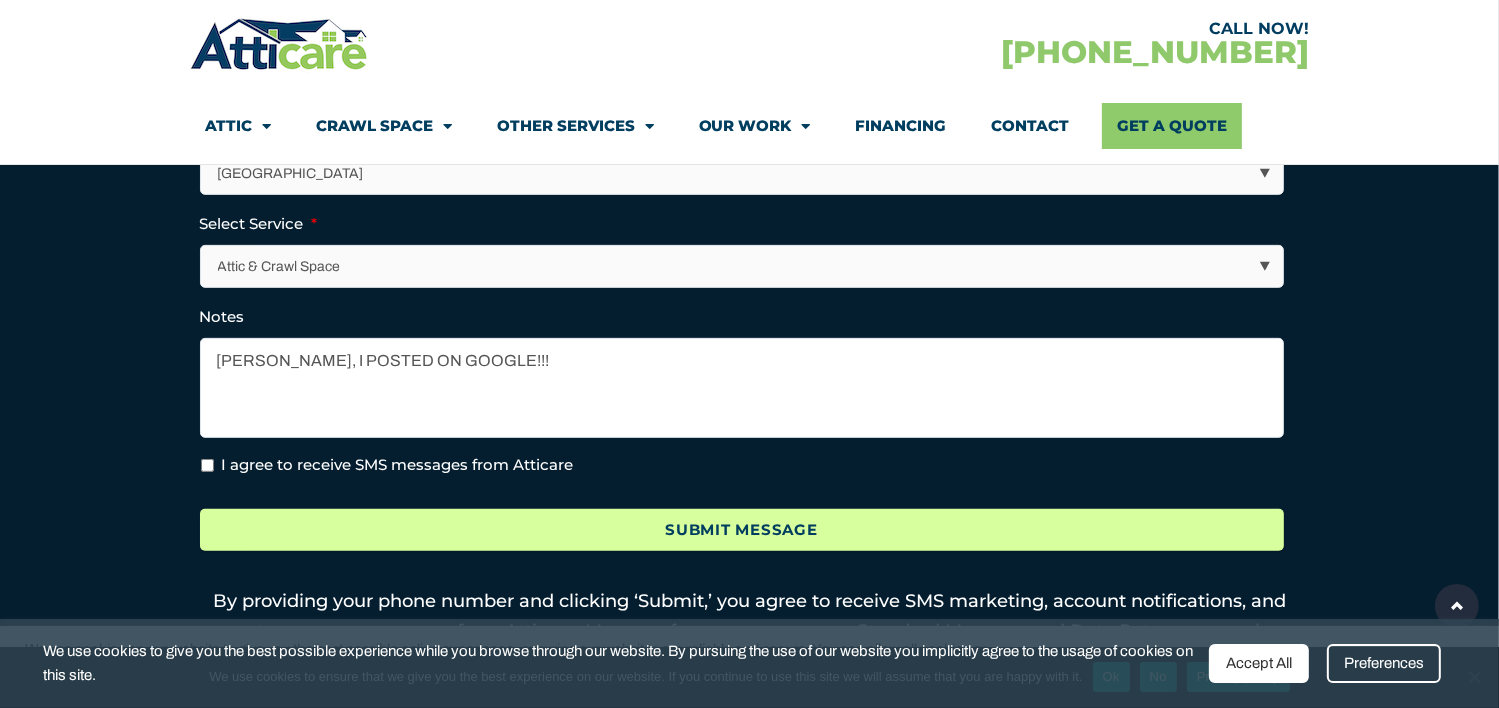 click on "Submit Message" at bounding box center (742, 530) 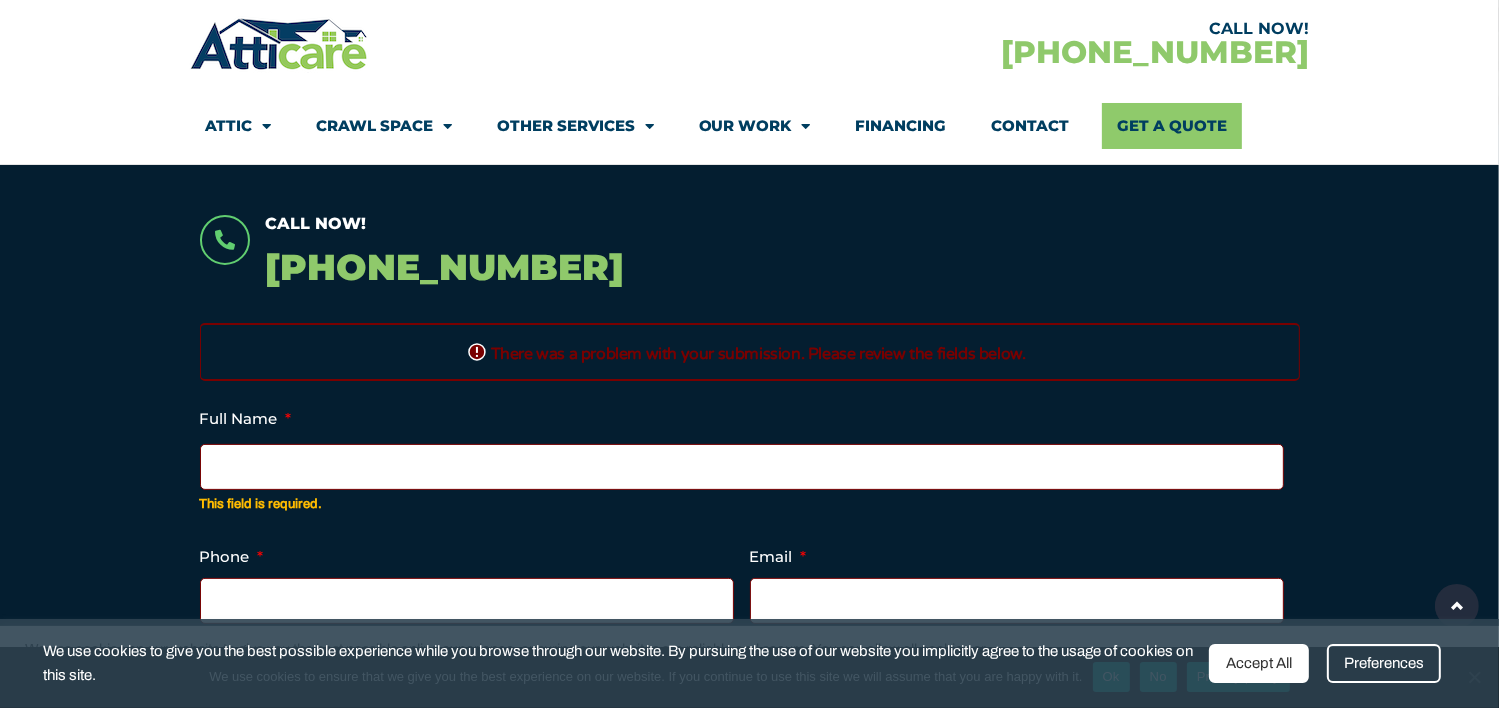 scroll, scrollTop: 399, scrollLeft: 0, axis: vertical 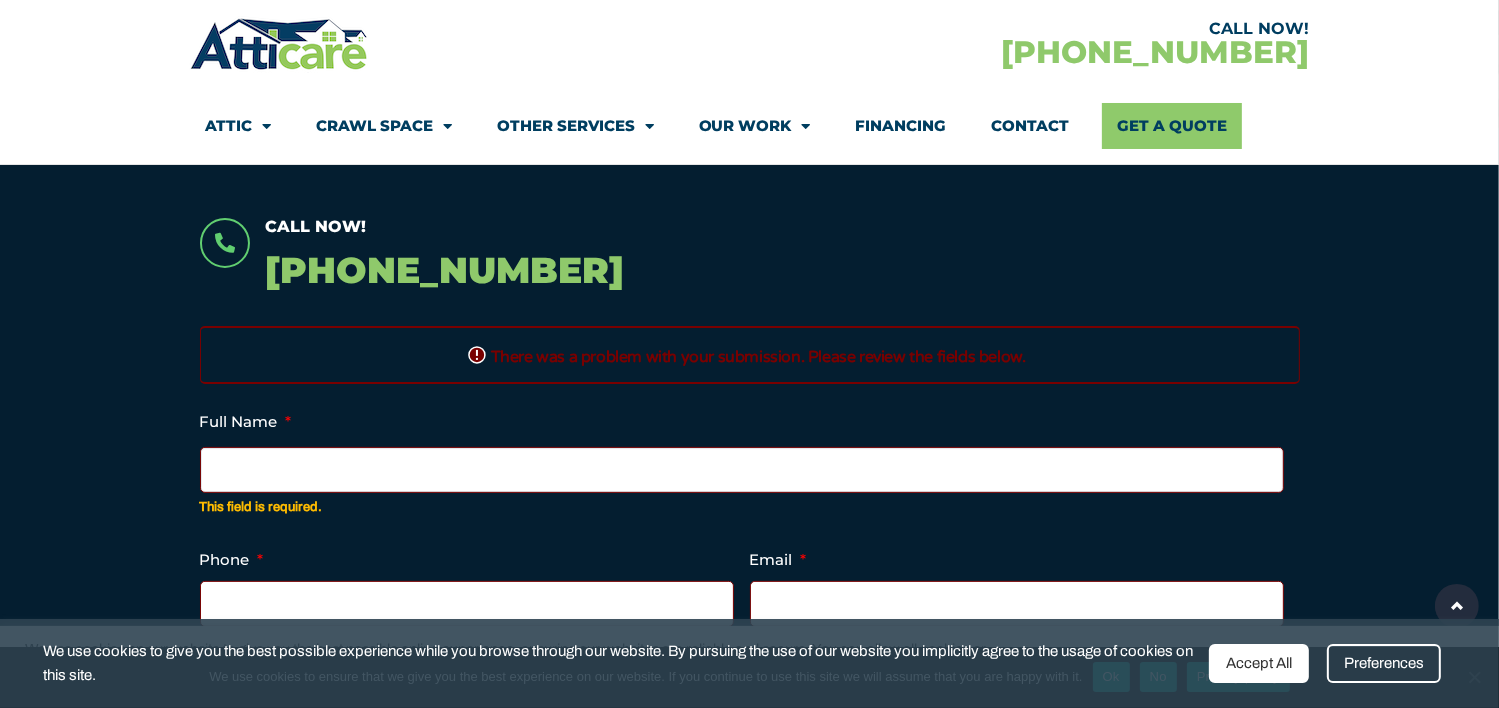 click on "Full Name *" at bounding box center (742, 470) 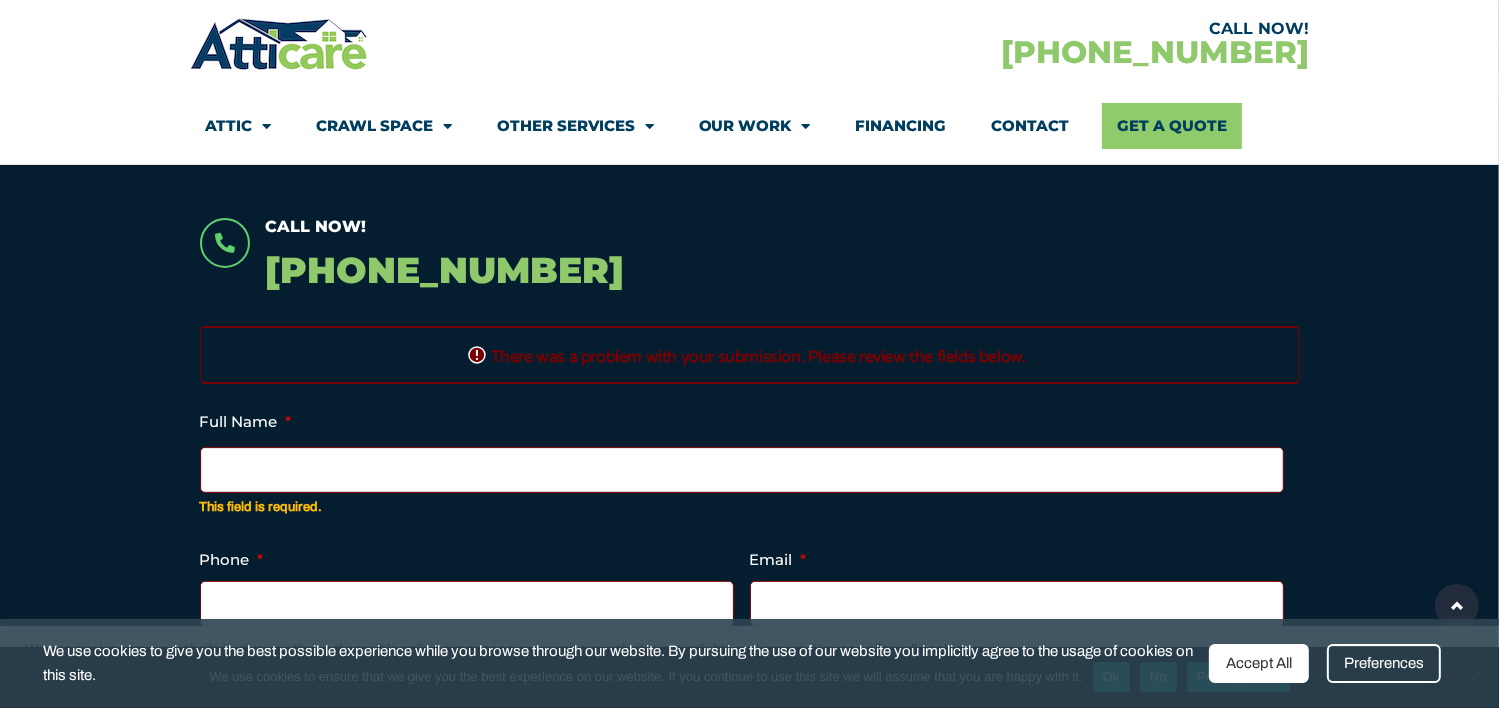type on "[PERSON_NAME] [PERSON_NAME]" 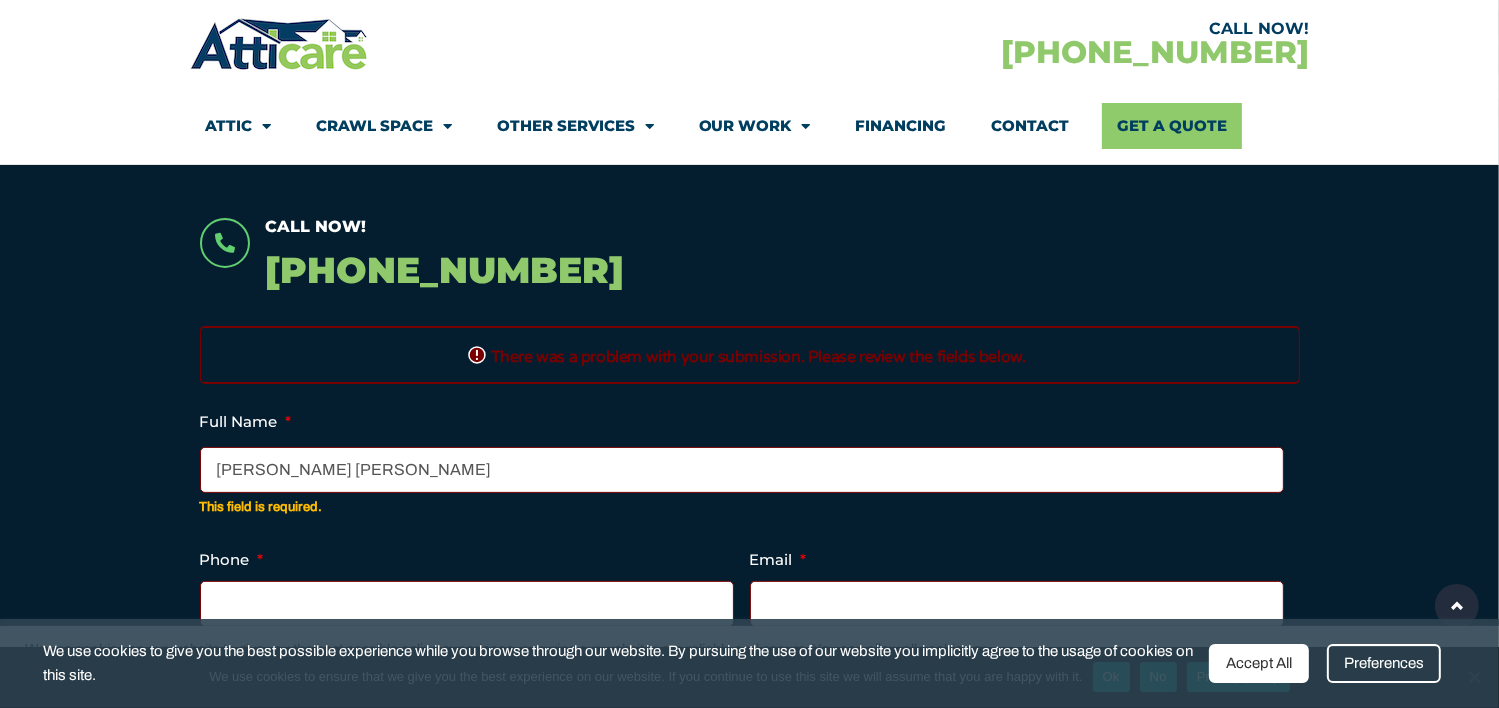 type on "2019832171" 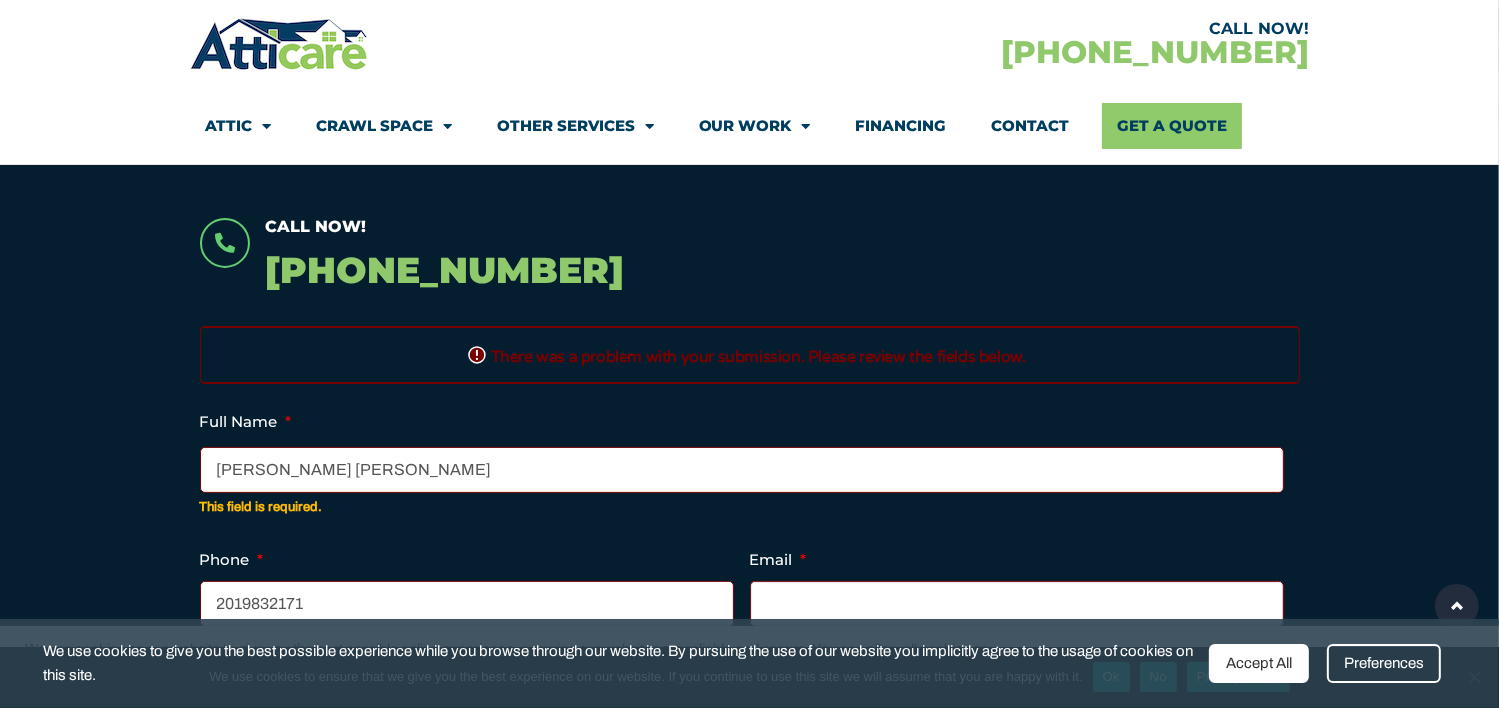 type on "[EMAIL_ADDRESS][DOMAIN_NAME]" 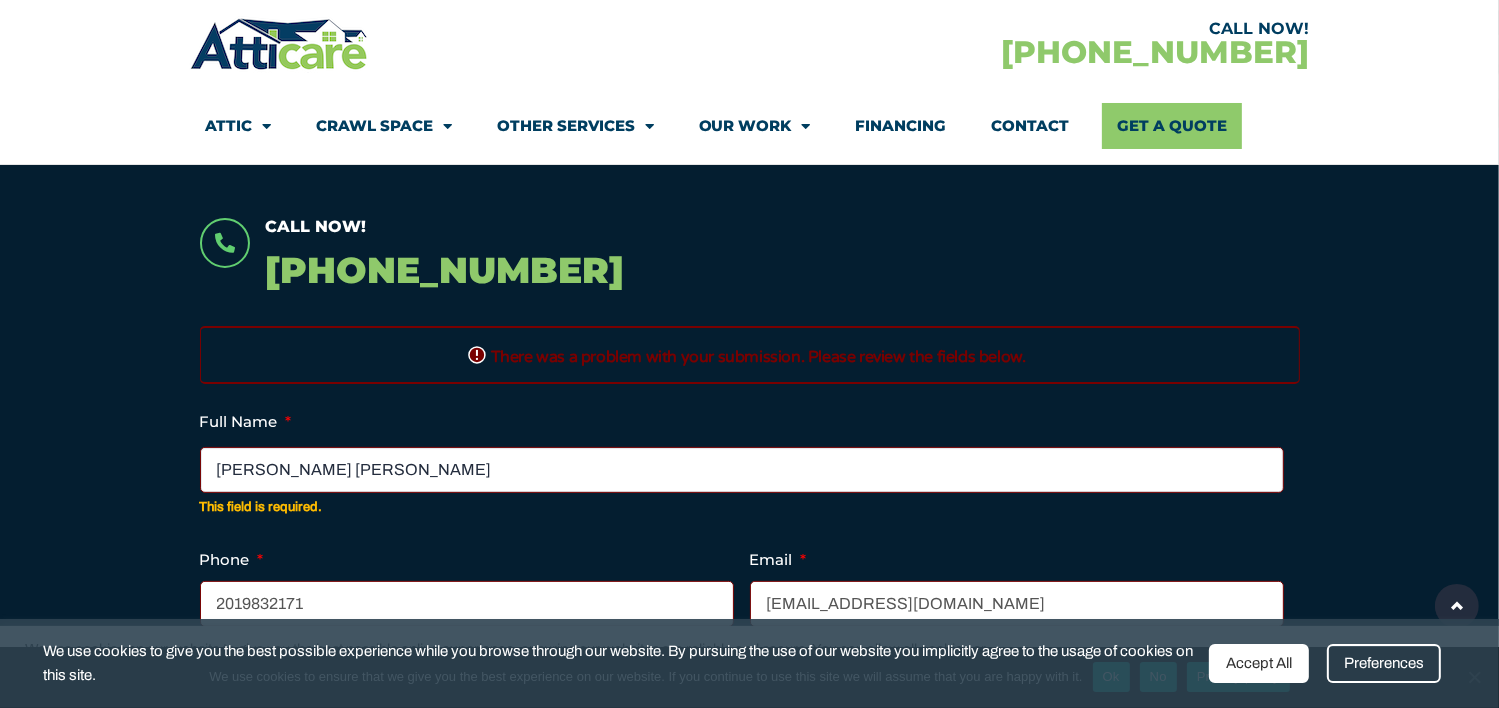 type on "[PHONE_NUMBER]" 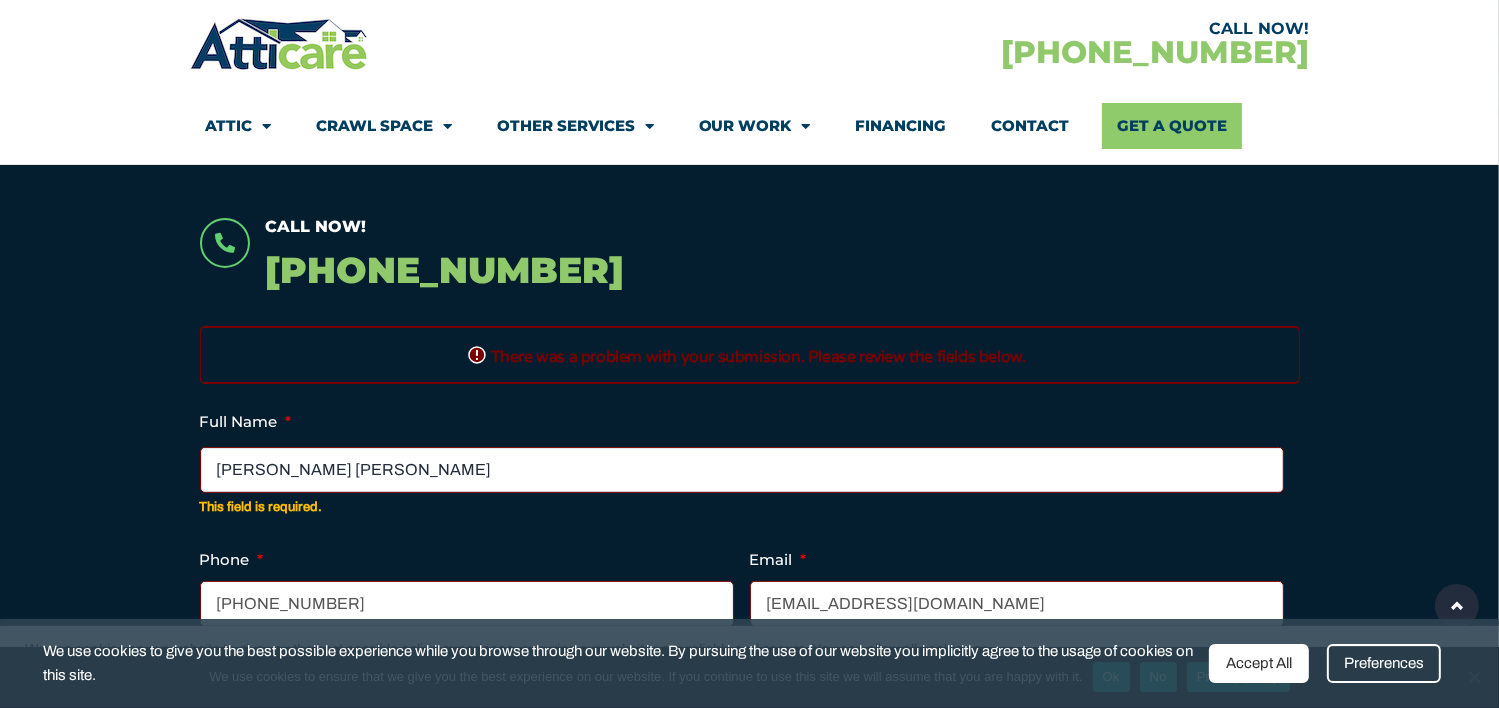 click on "[PERSON_NAME] [PERSON_NAME]" at bounding box center (742, 470) 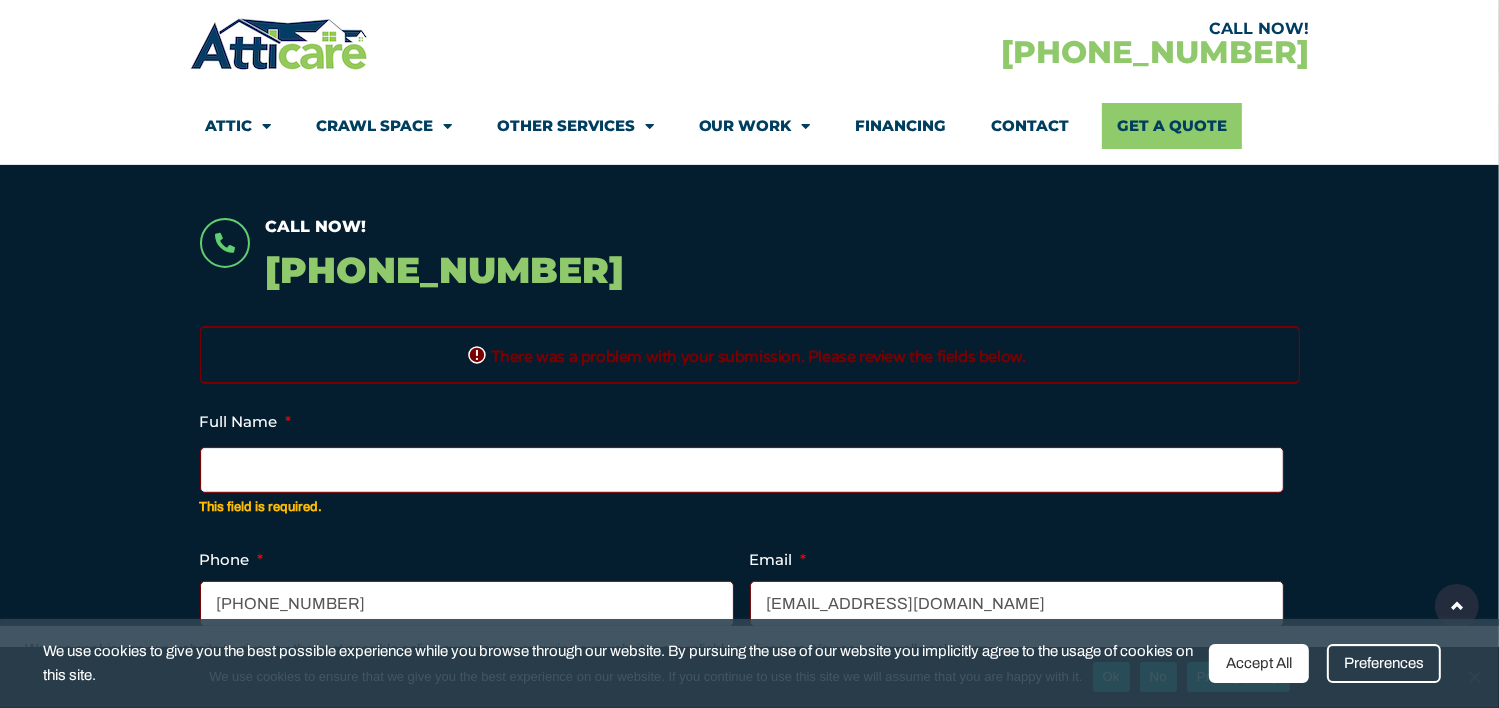 type 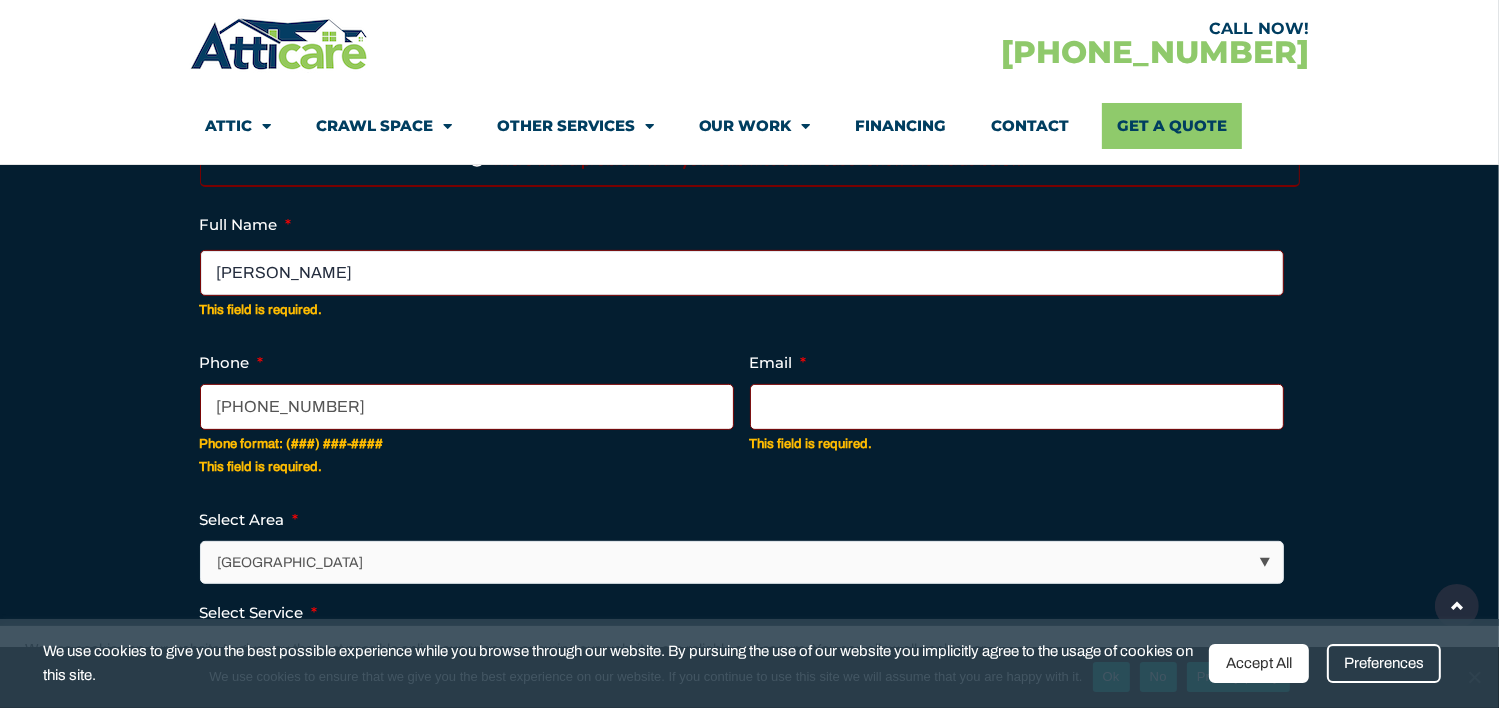 scroll, scrollTop: 599, scrollLeft: 0, axis: vertical 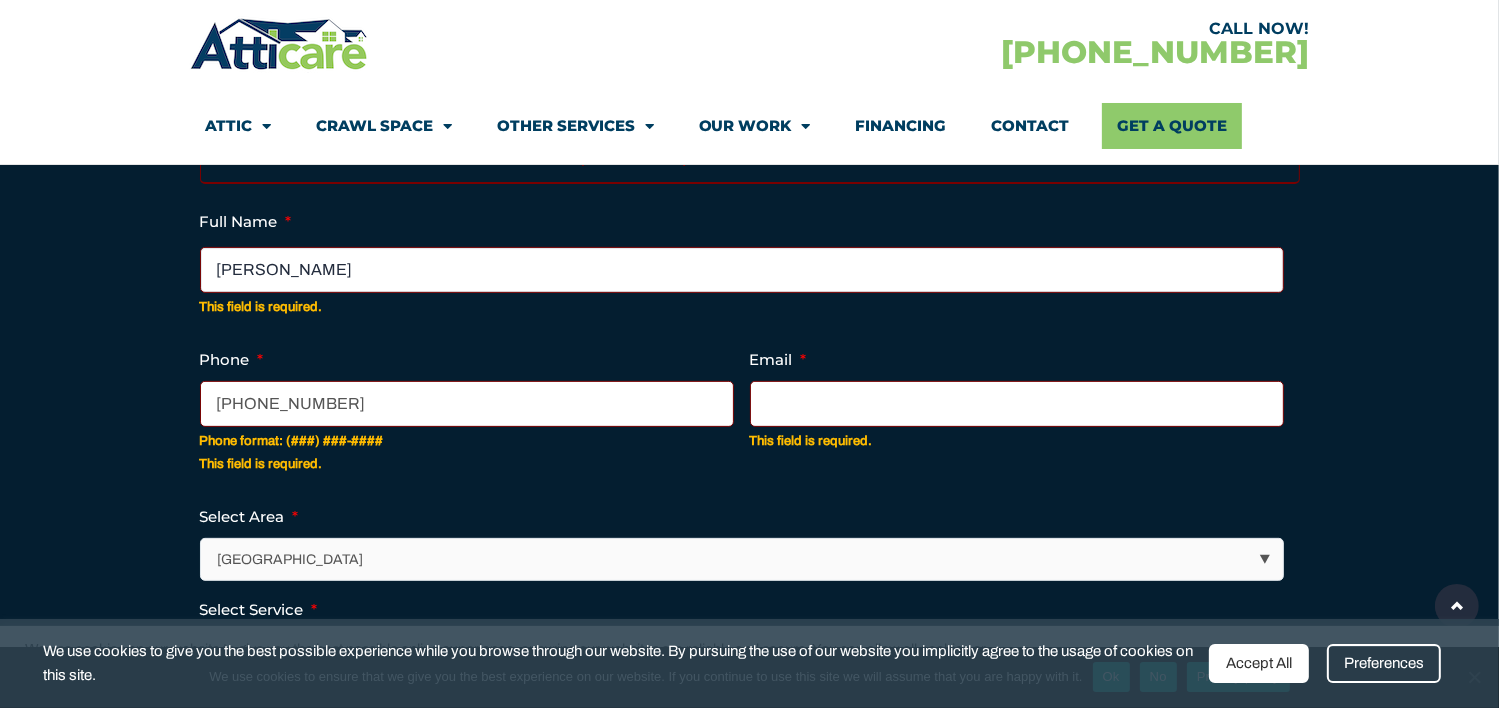 type on "[PERSON_NAME]" 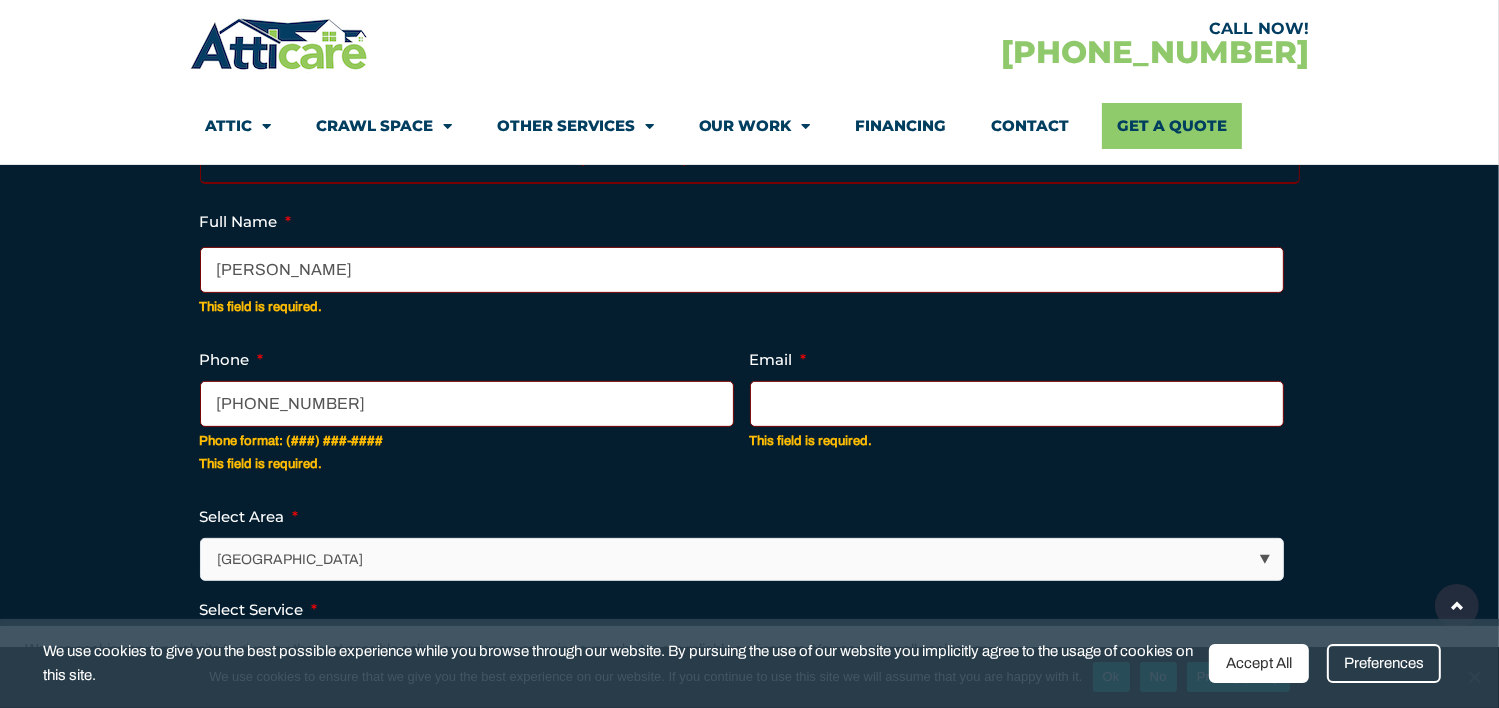 click on "[GEOGRAPHIC_DATA] [GEOGRAPHIC_DATA] [US_STATE] / [US_STATE] Area Other Areas" at bounding box center (743, 559) 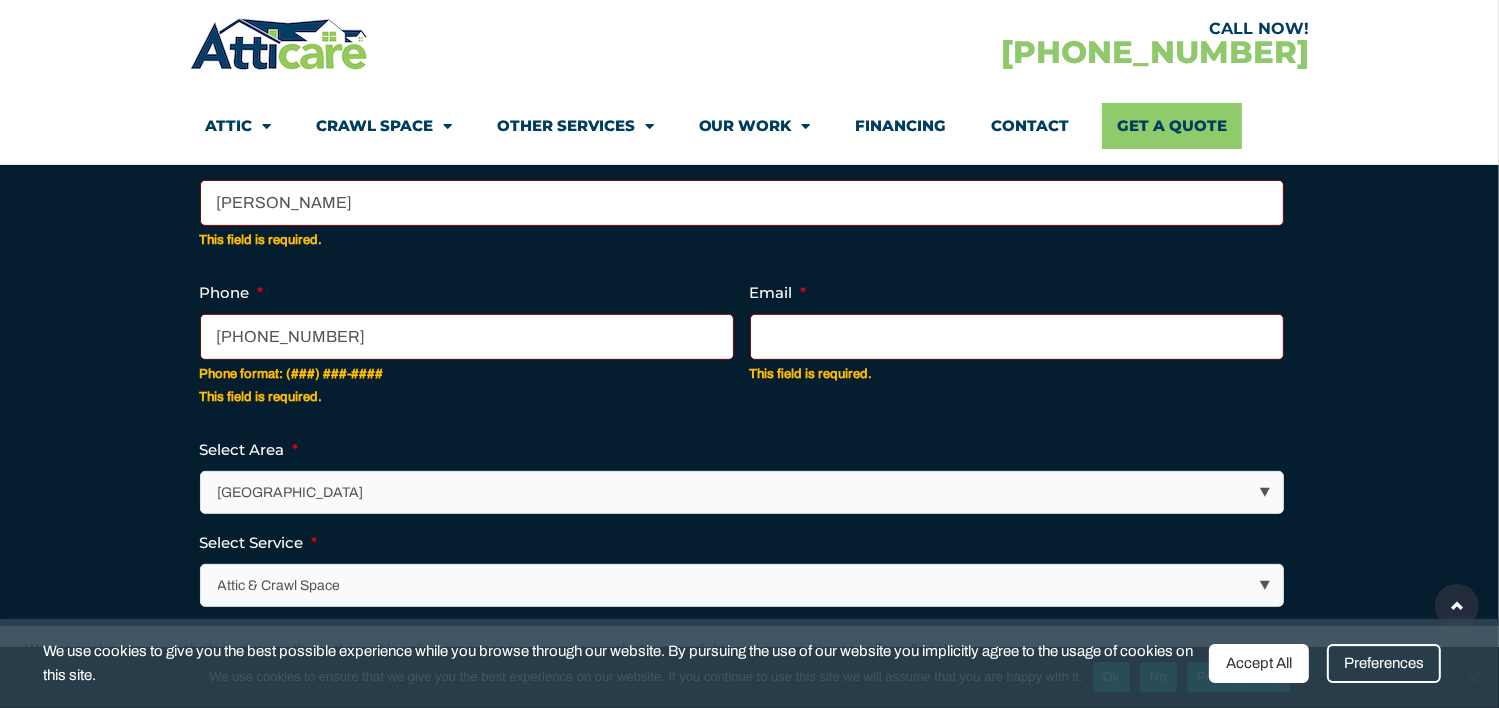 scroll, scrollTop: 699, scrollLeft: 0, axis: vertical 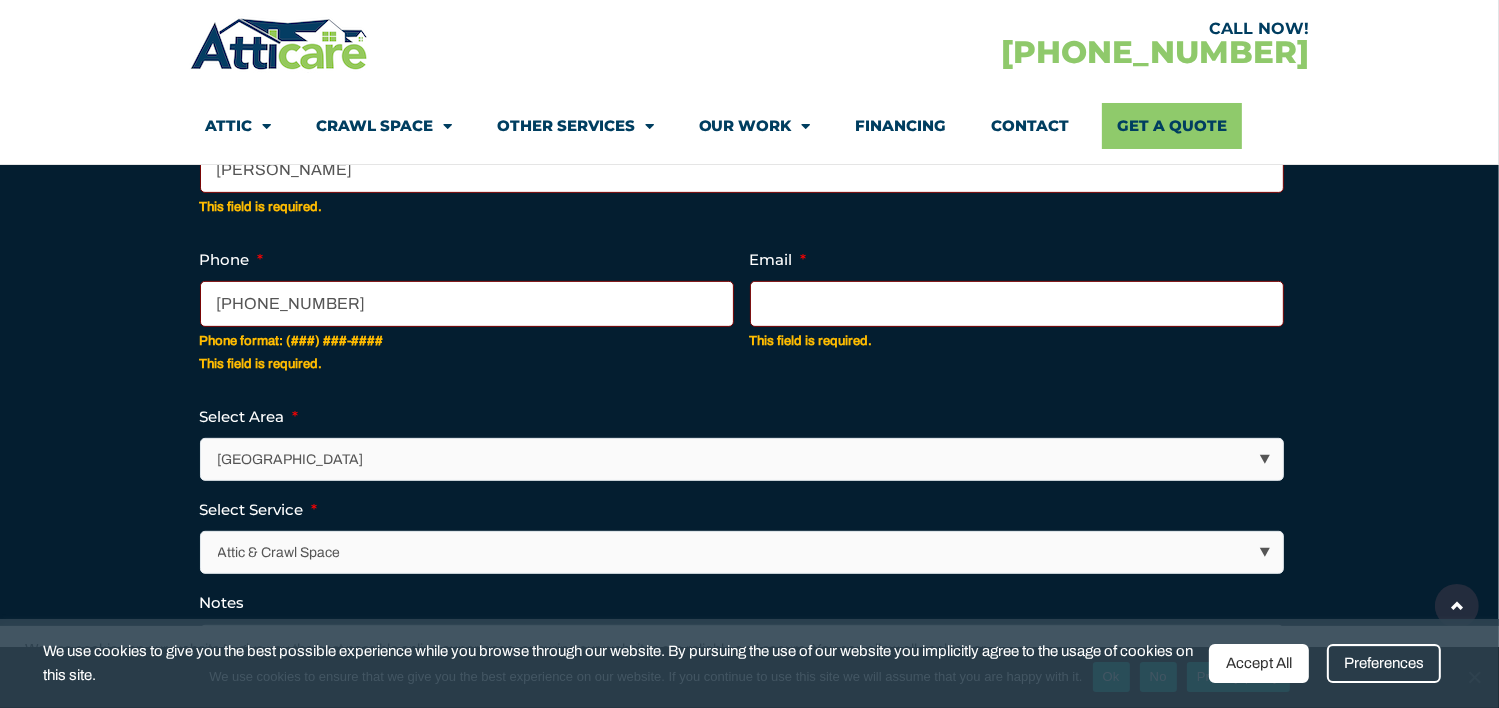 click on "[GEOGRAPHIC_DATA] [GEOGRAPHIC_DATA] [US_STATE] / [US_STATE] Area Other Areas" at bounding box center [743, 459] 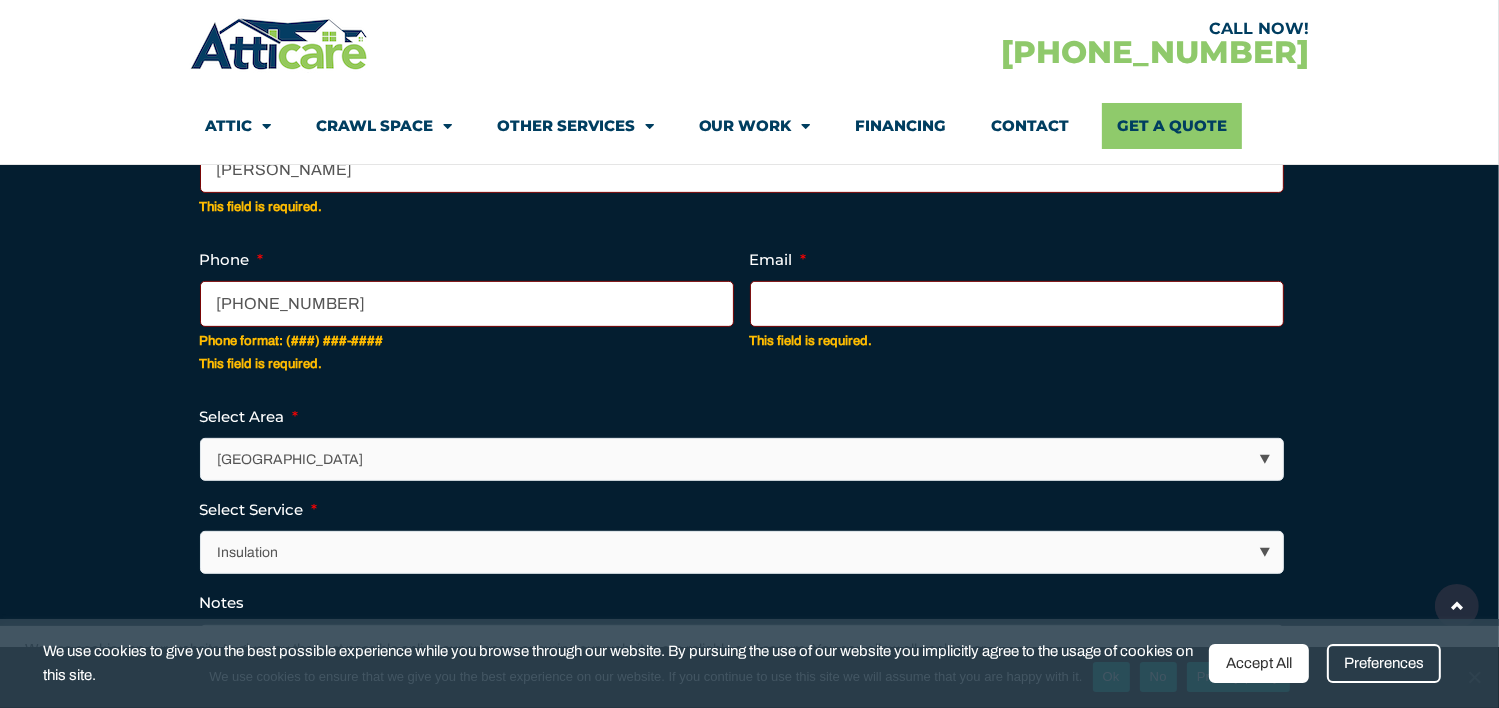 click on "Attic & Crawl Space Insulation Roofing Solar Energy Other Services" at bounding box center [743, 552] 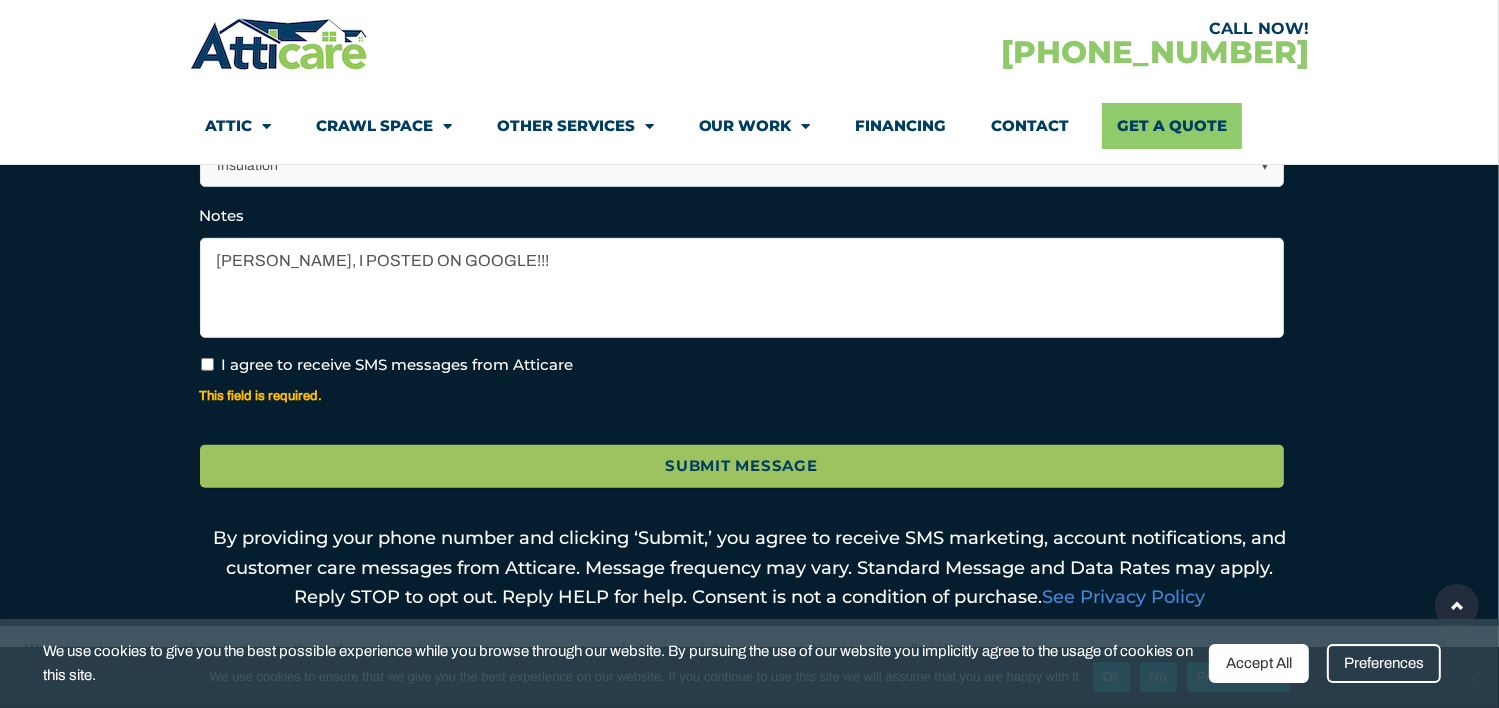scroll, scrollTop: 1099, scrollLeft: 0, axis: vertical 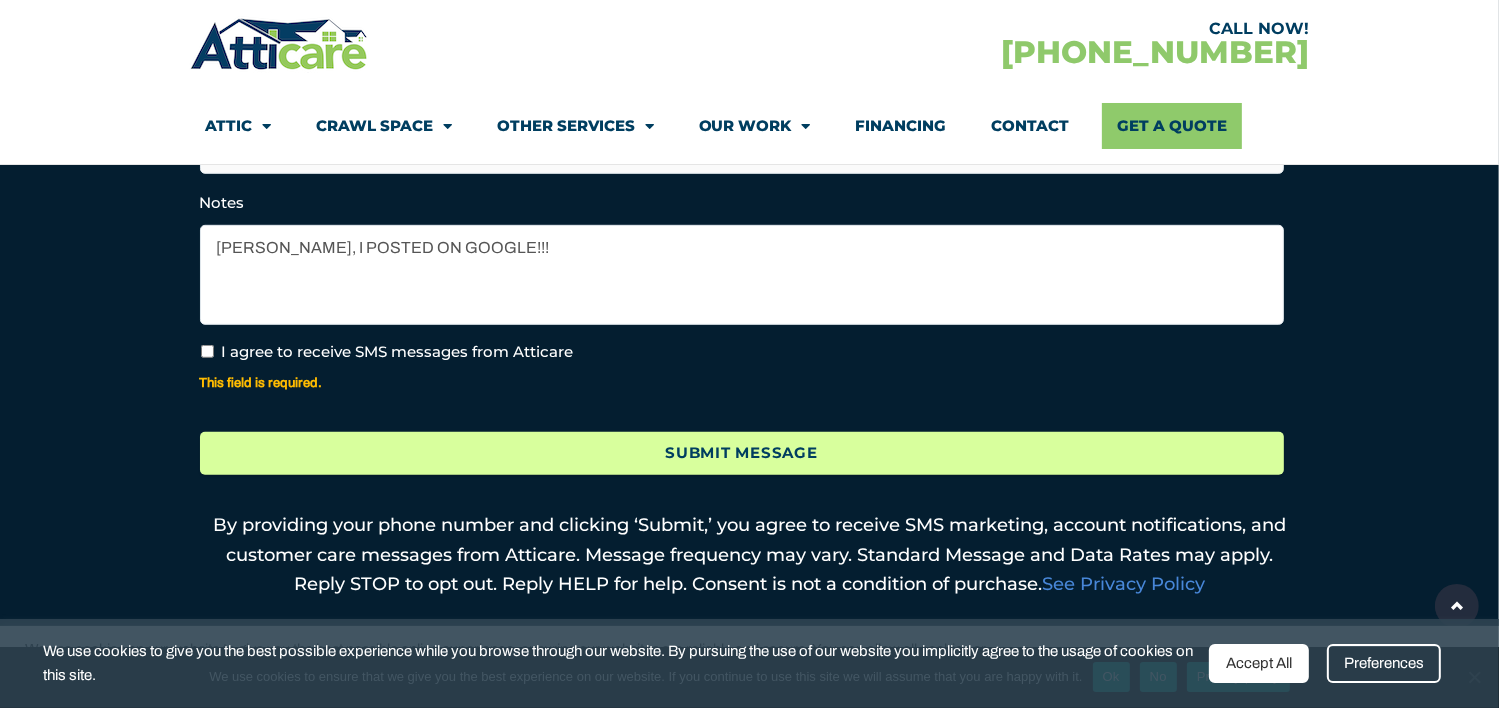 click on "Submit Message" at bounding box center (742, 453) 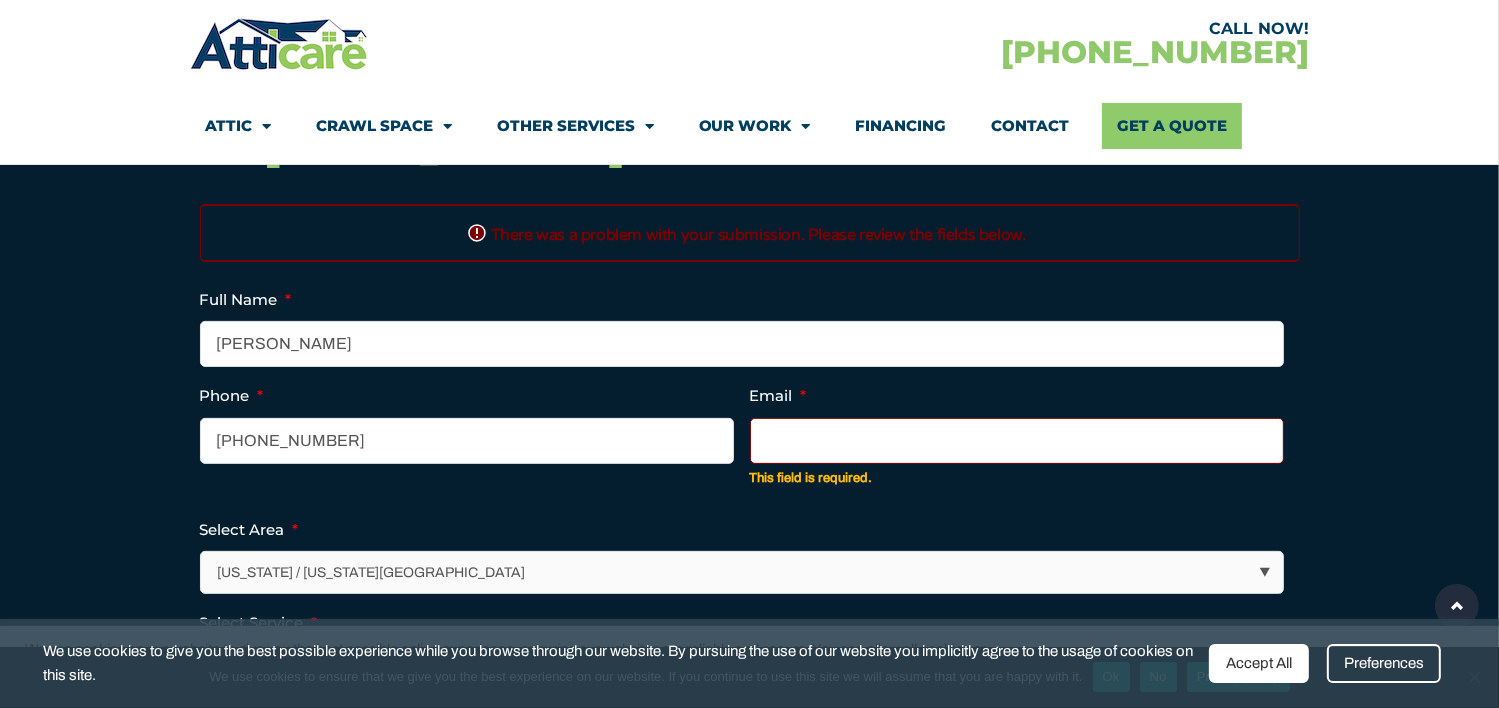 scroll, scrollTop: 399, scrollLeft: 0, axis: vertical 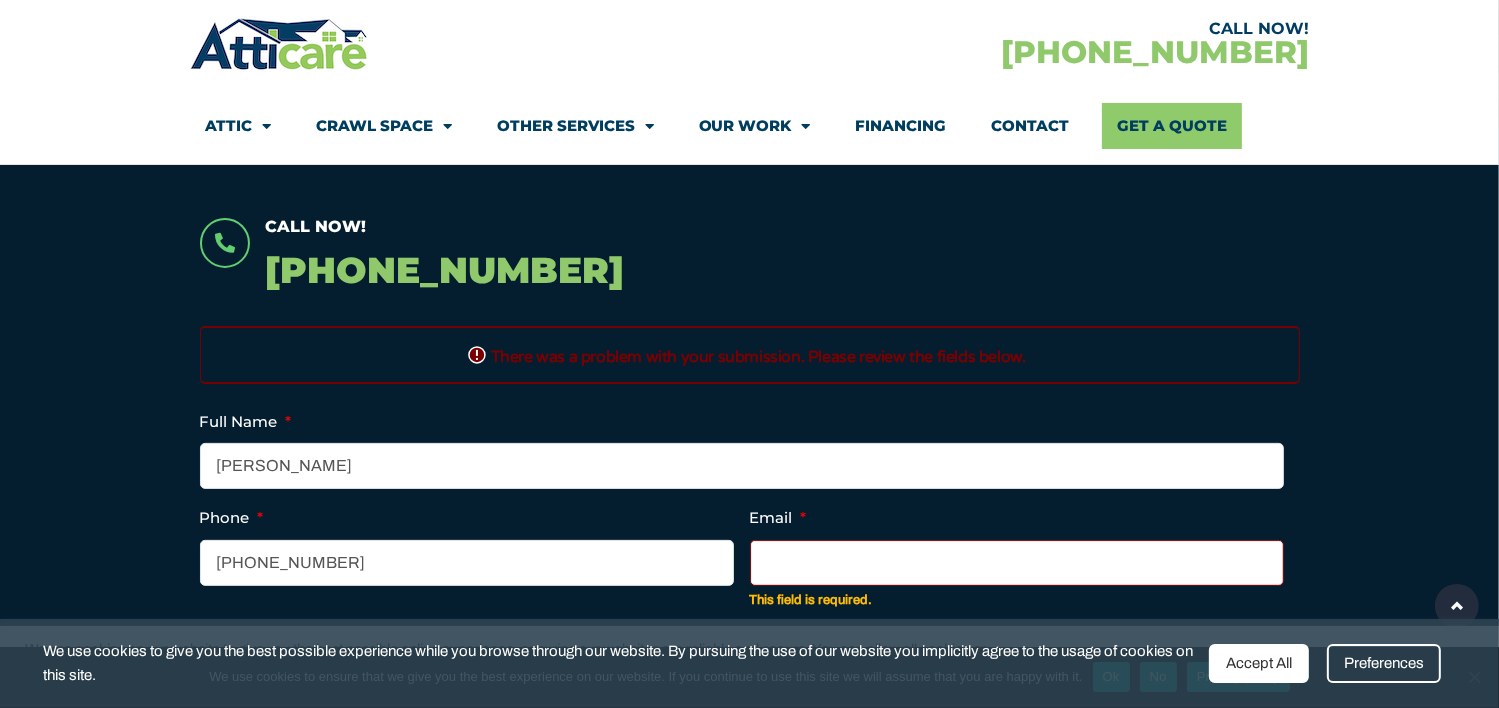click on "Email *" at bounding box center (1017, 563) 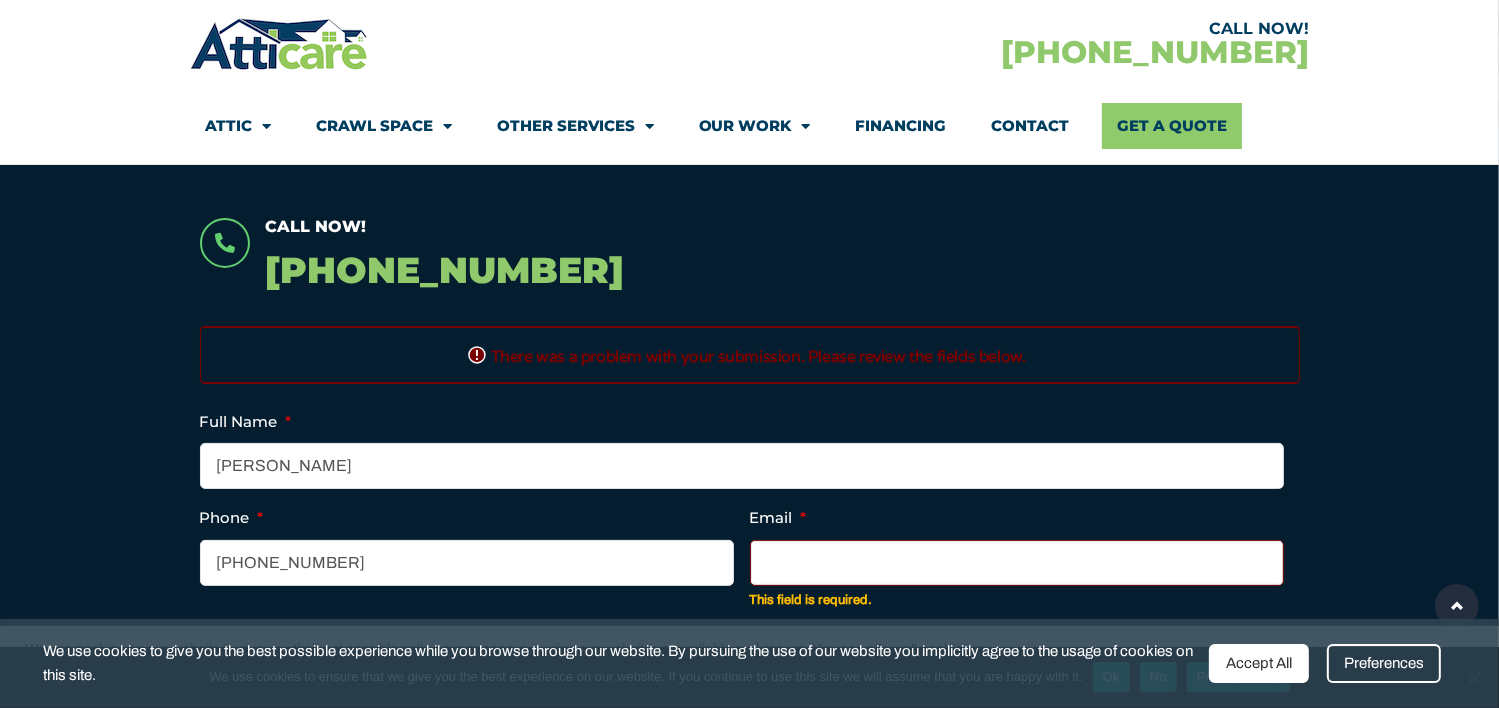 type on "[EMAIL_ADDRESS][DOMAIN_NAME]" 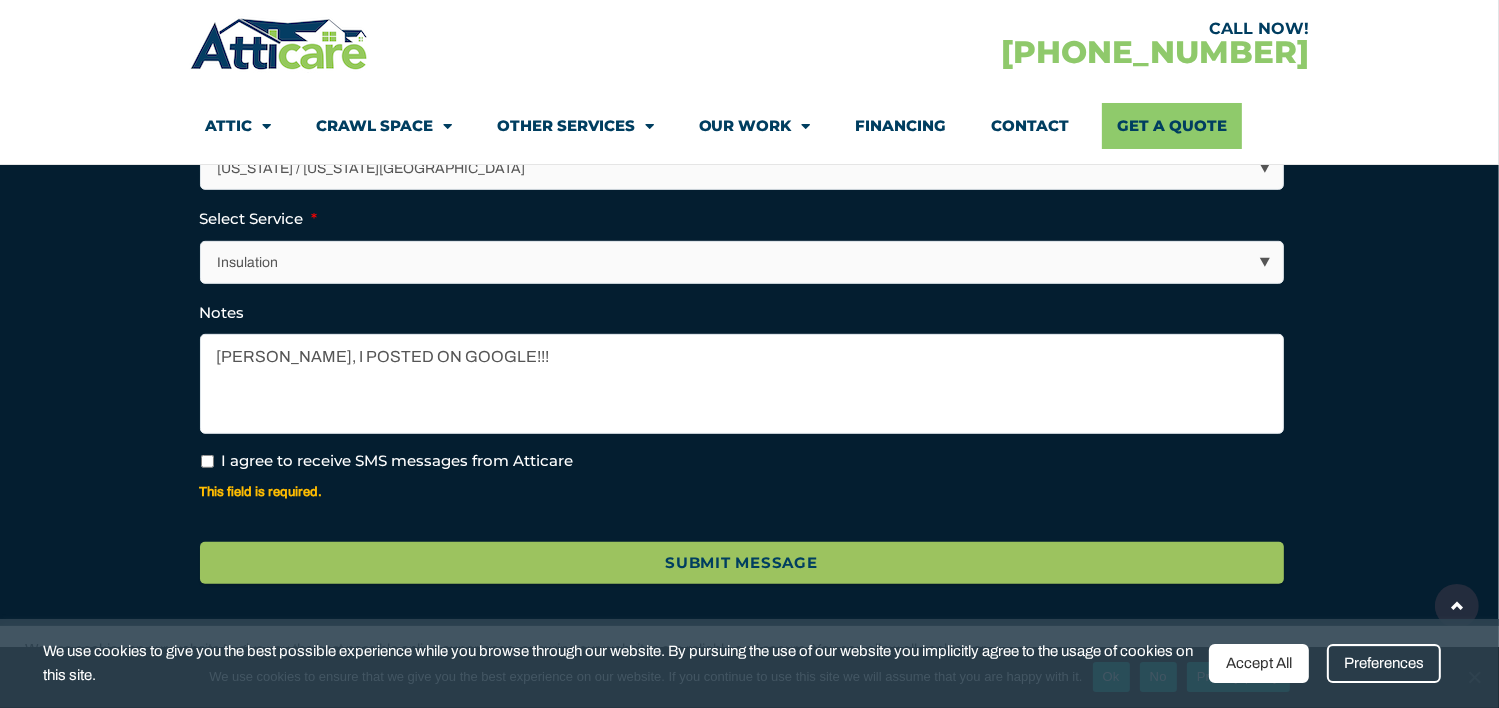 scroll, scrollTop: 999, scrollLeft: 0, axis: vertical 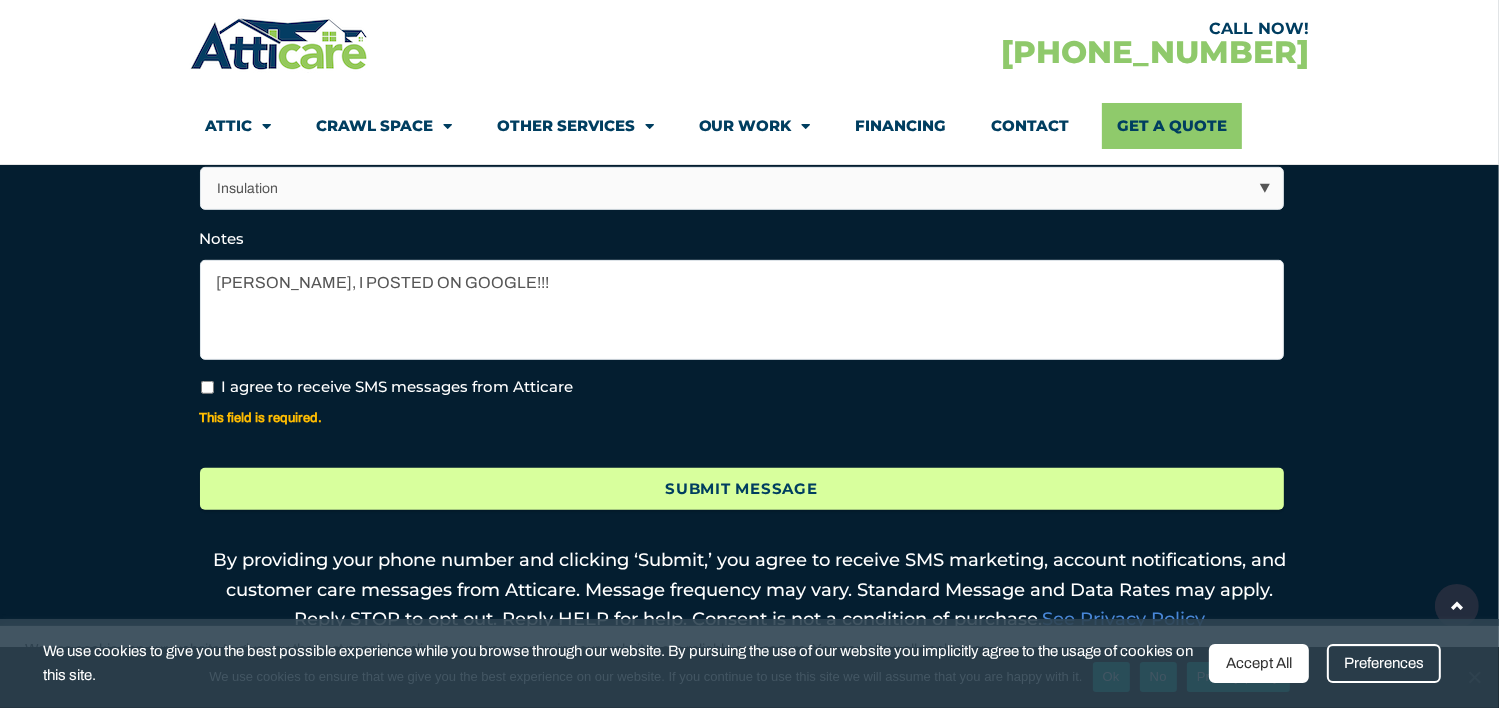 click on "Submit Message" at bounding box center [742, 489] 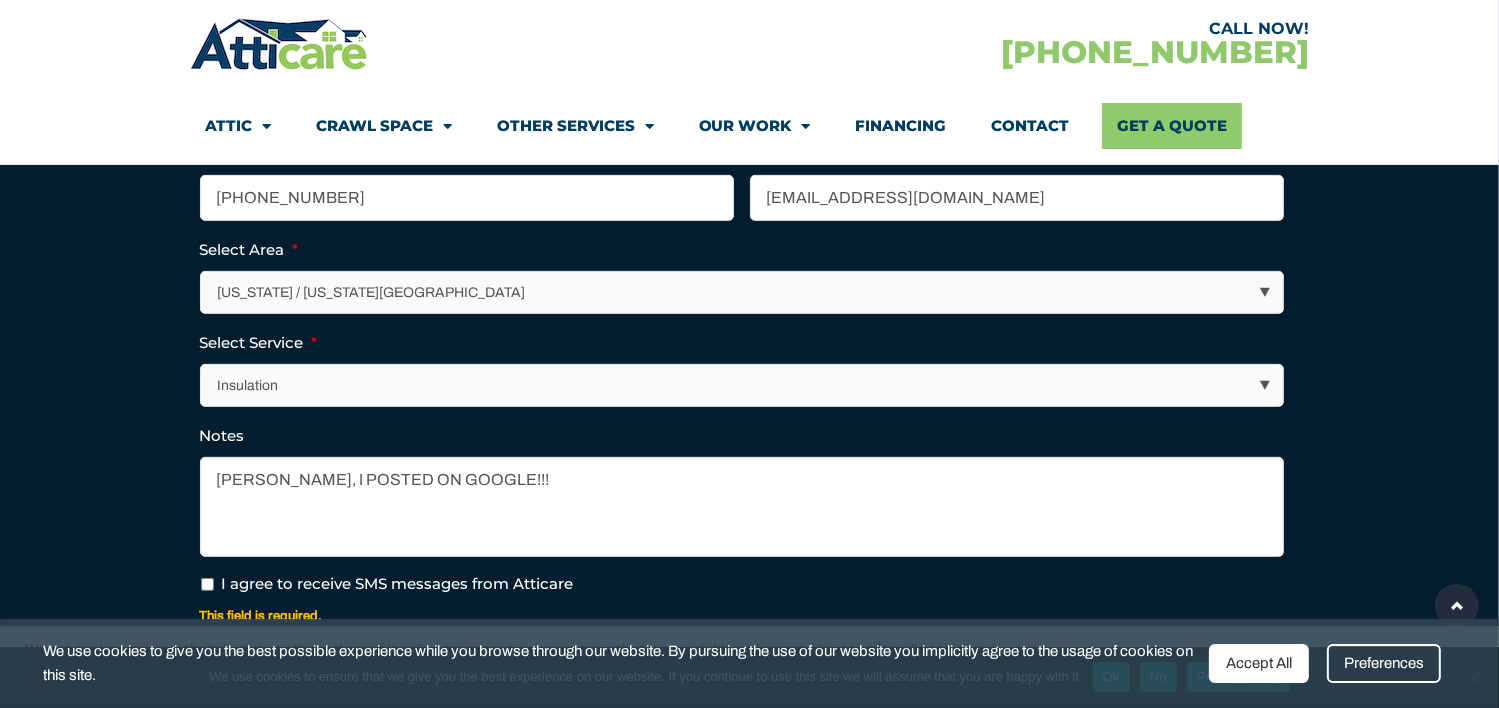 scroll, scrollTop: 799, scrollLeft: 0, axis: vertical 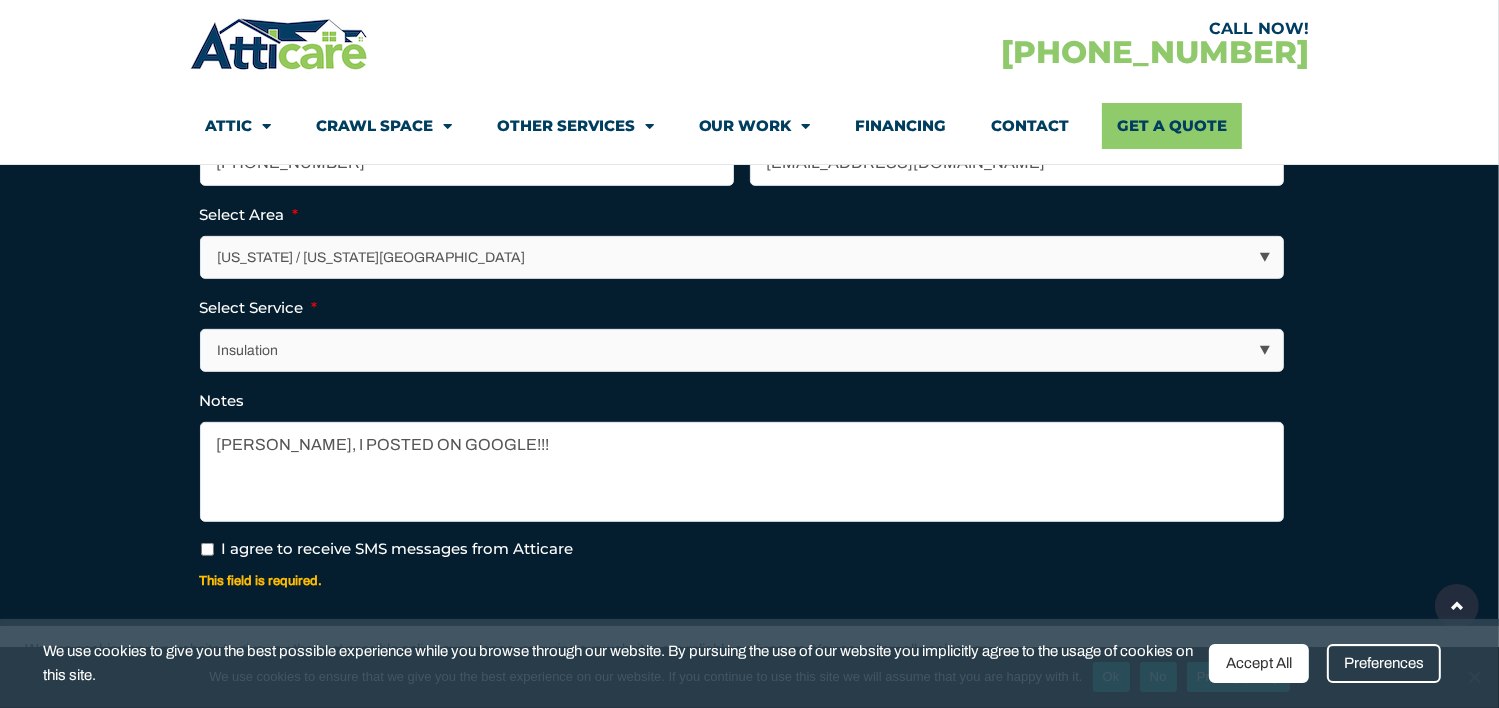 click on "I agree to receive SMS messages from Atticare" at bounding box center (207, 549) 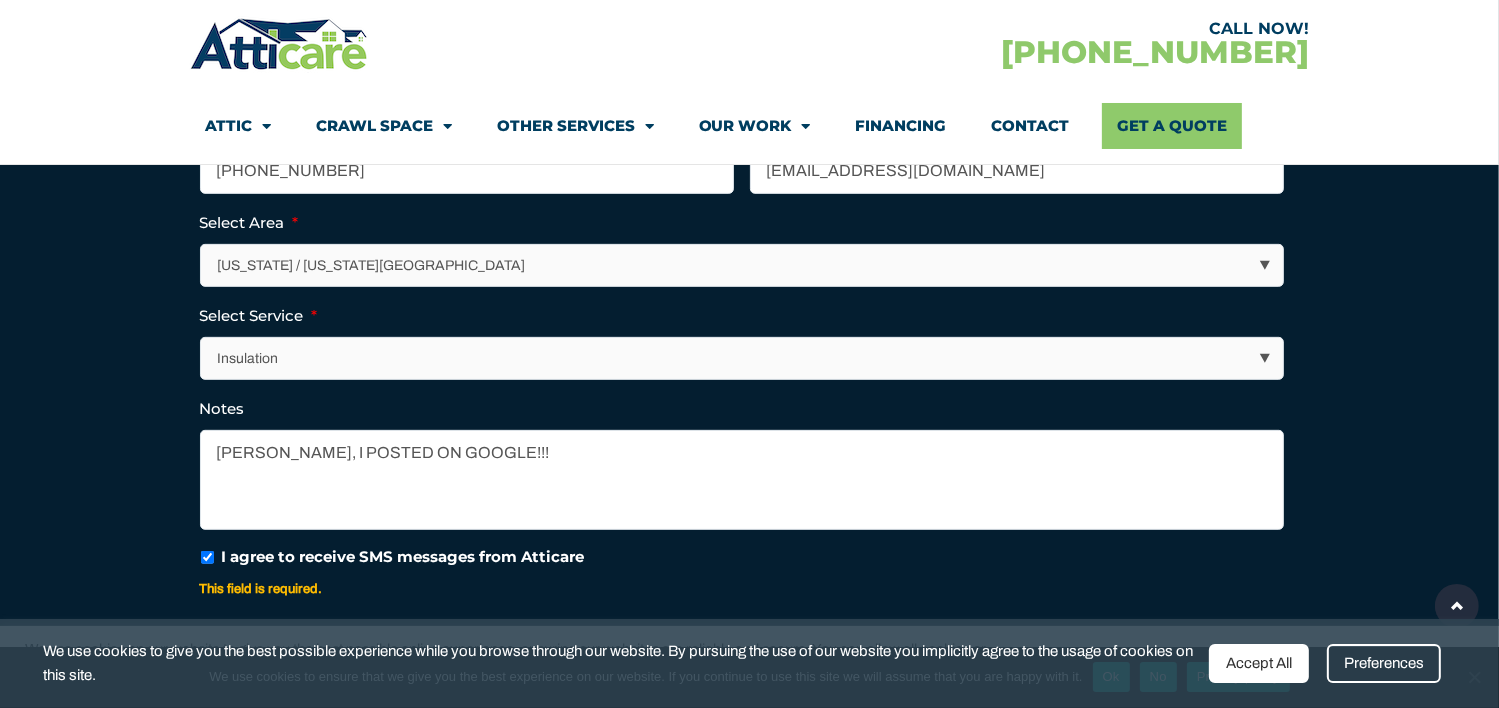 scroll, scrollTop: 999, scrollLeft: 0, axis: vertical 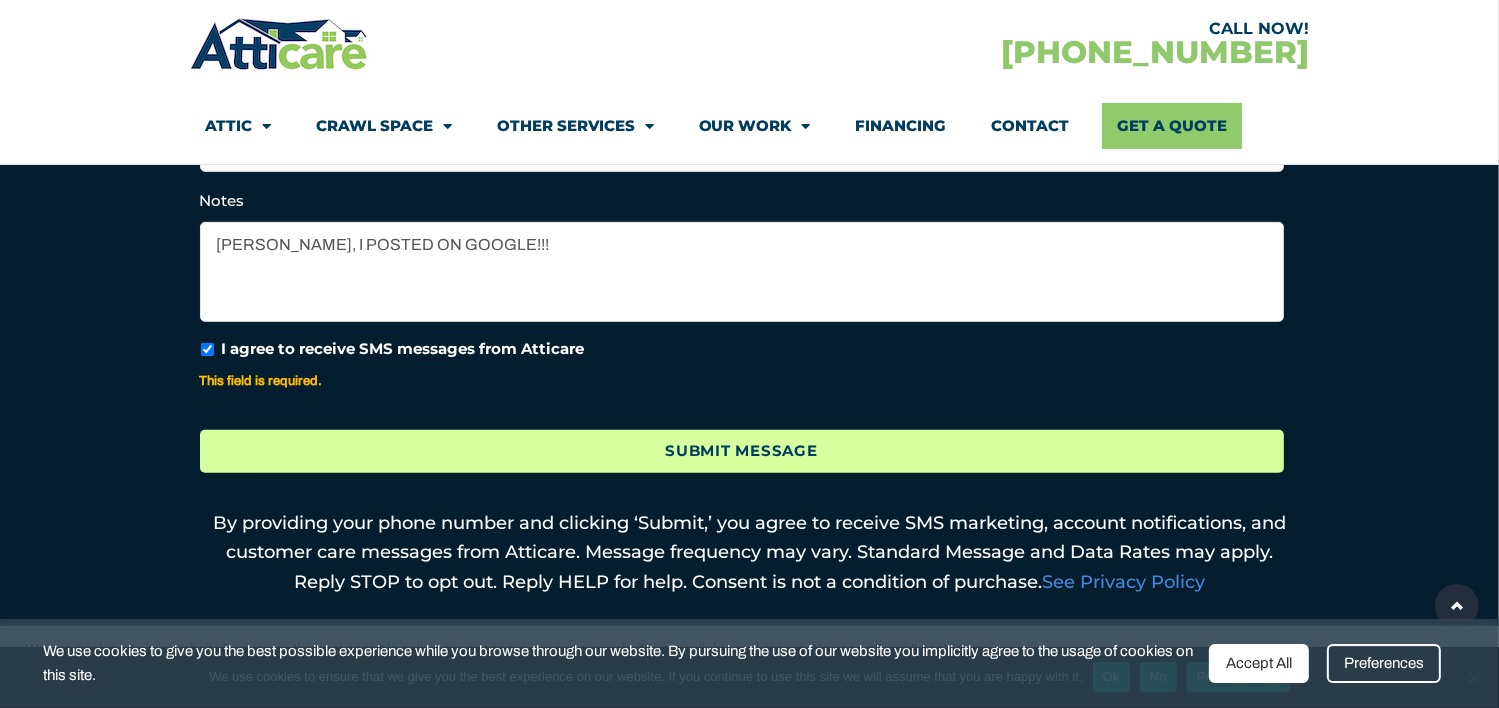 click on "Submit Message" at bounding box center [742, 451] 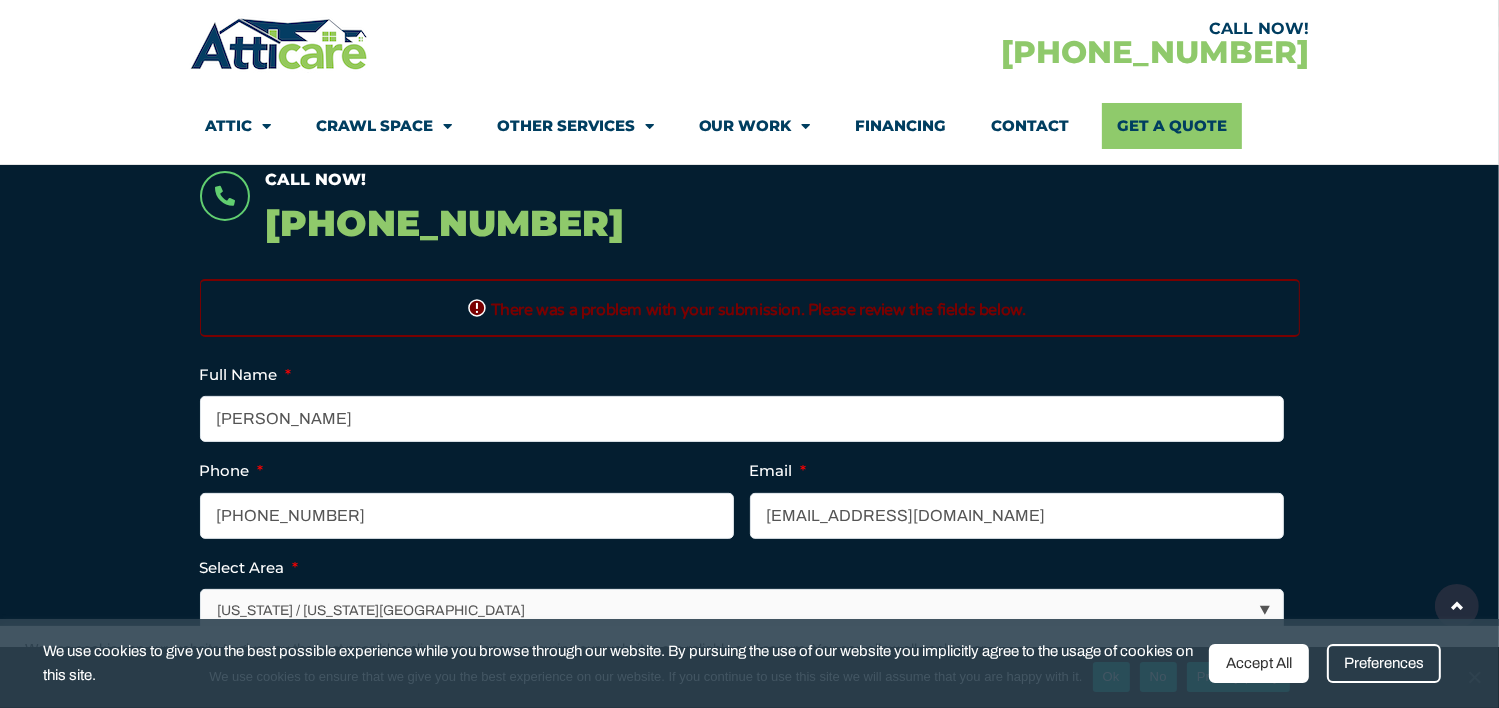 scroll, scrollTop: 399, scrollLeft: 0, axis: vertical 